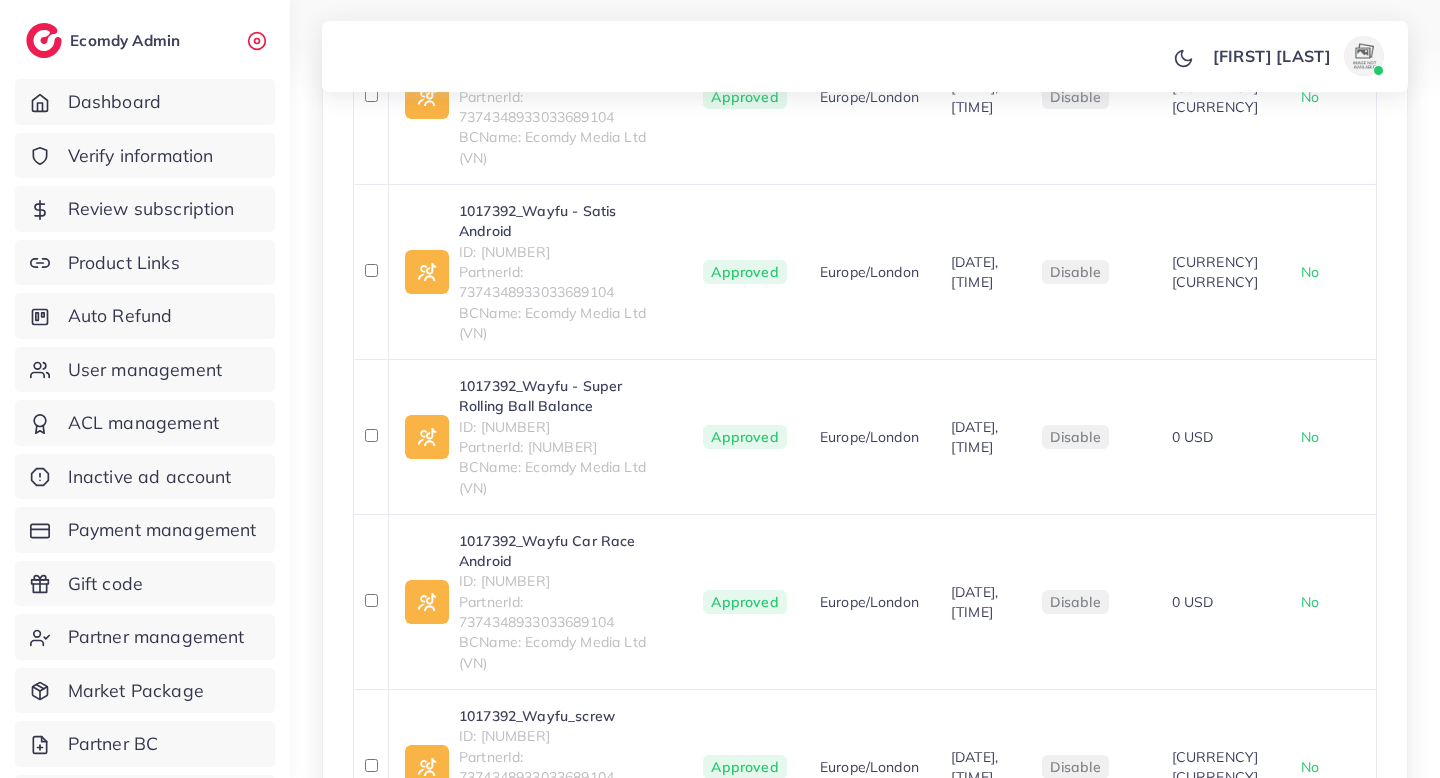 scroll, scrollTop: 895, scrollLeft: 0, axis: vertical 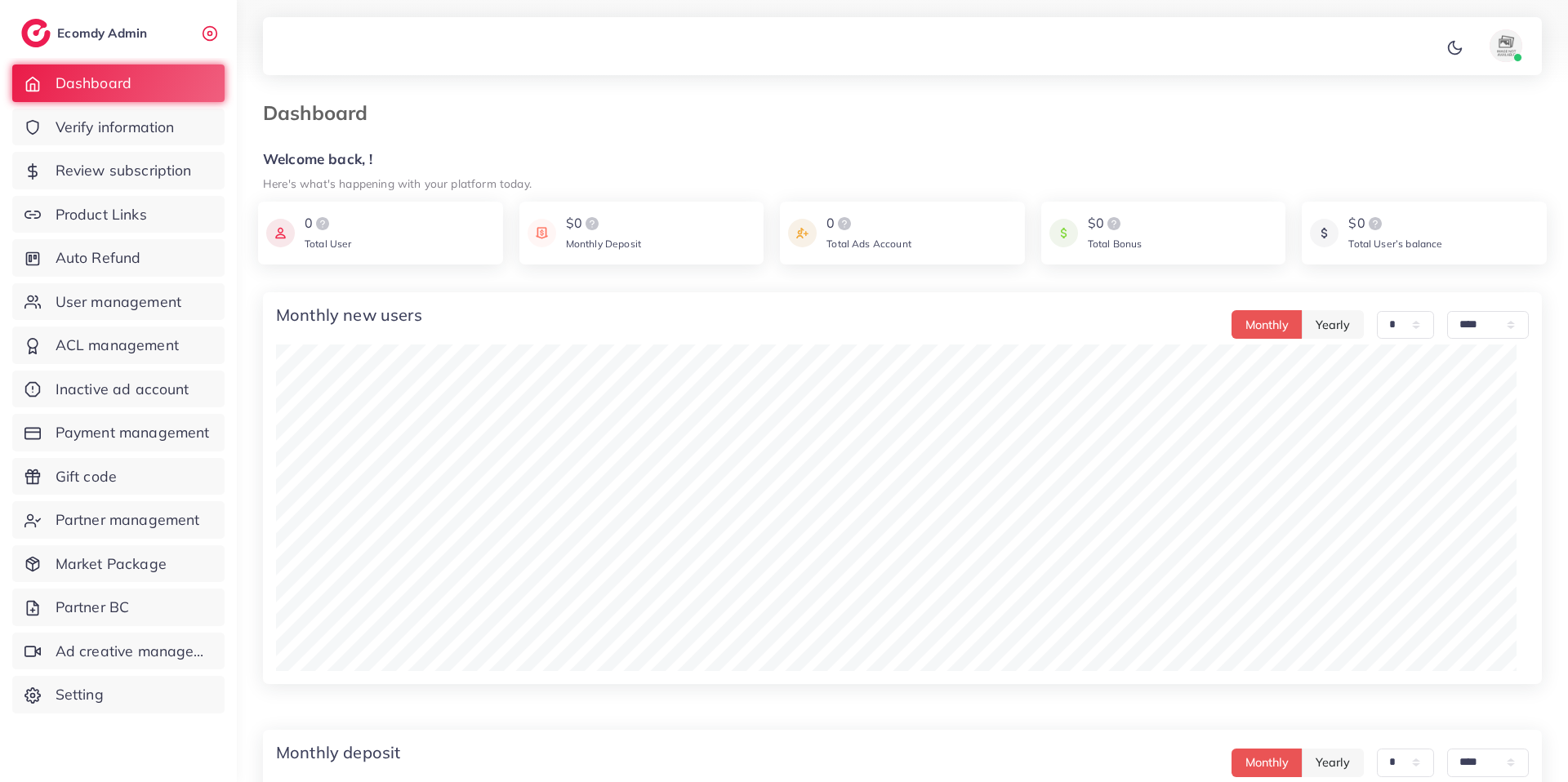 select on "*" 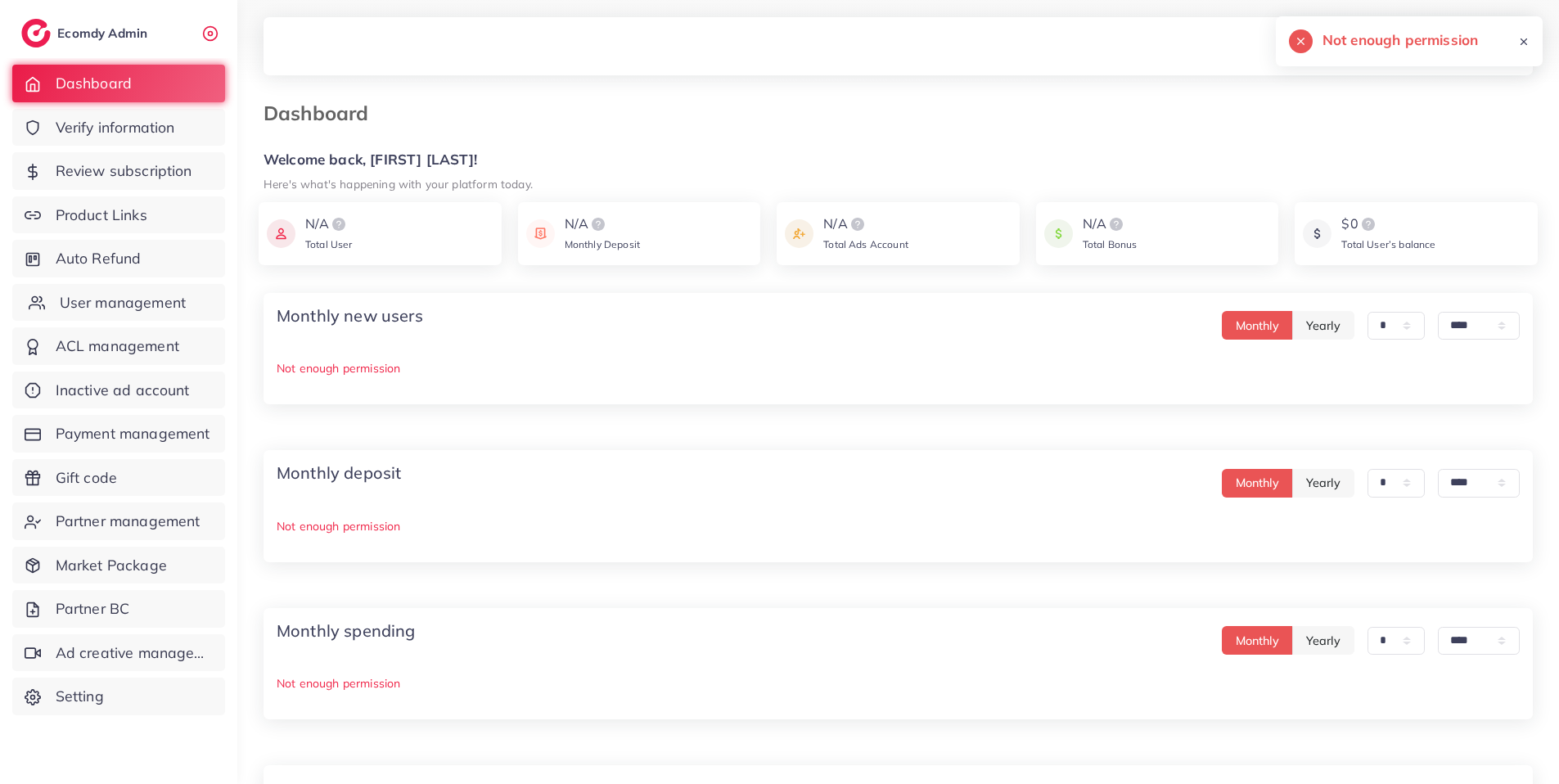 click on "User management" at bounding box center (123, 303) 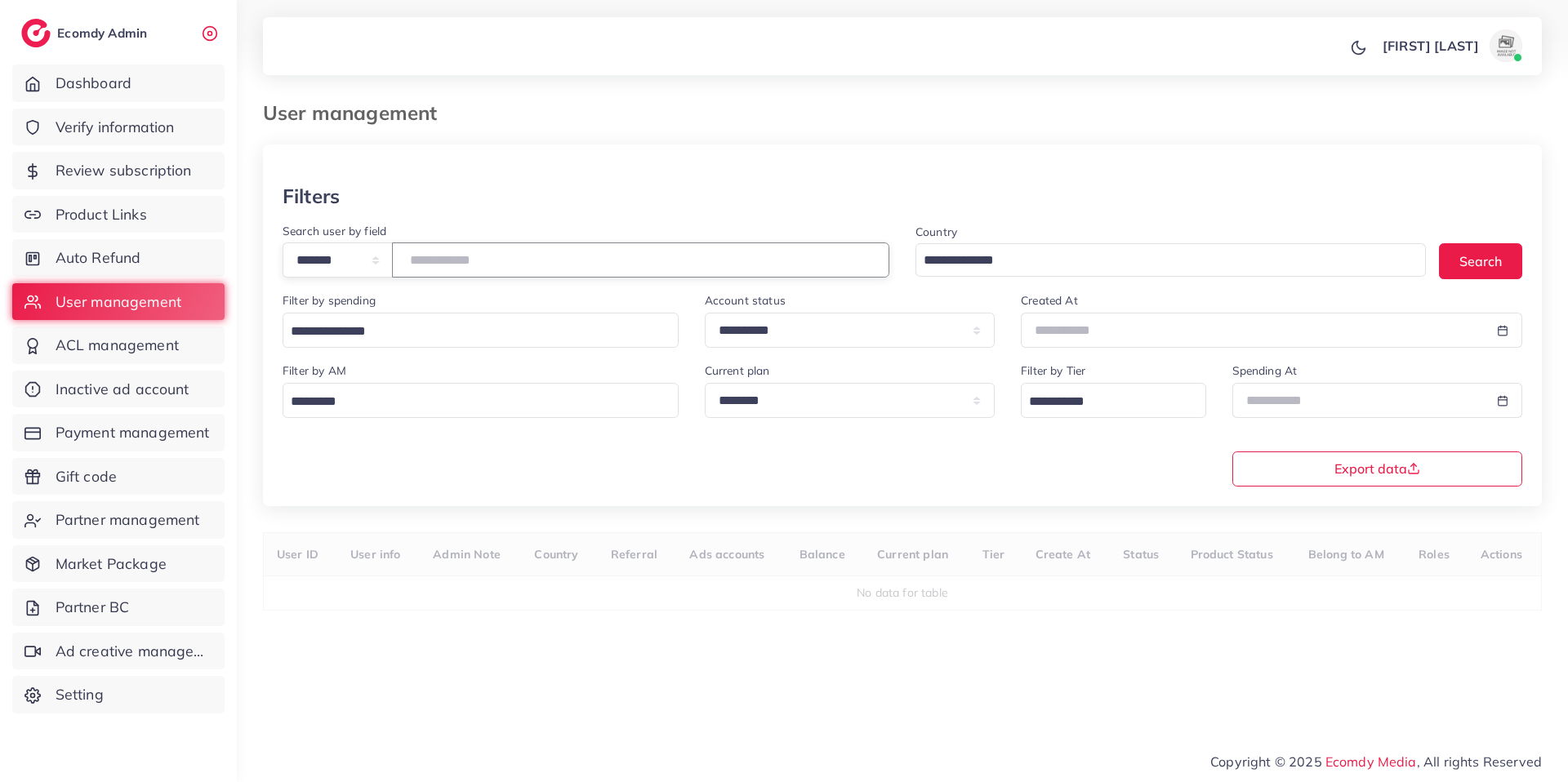 click at bounding box center (640, 260) 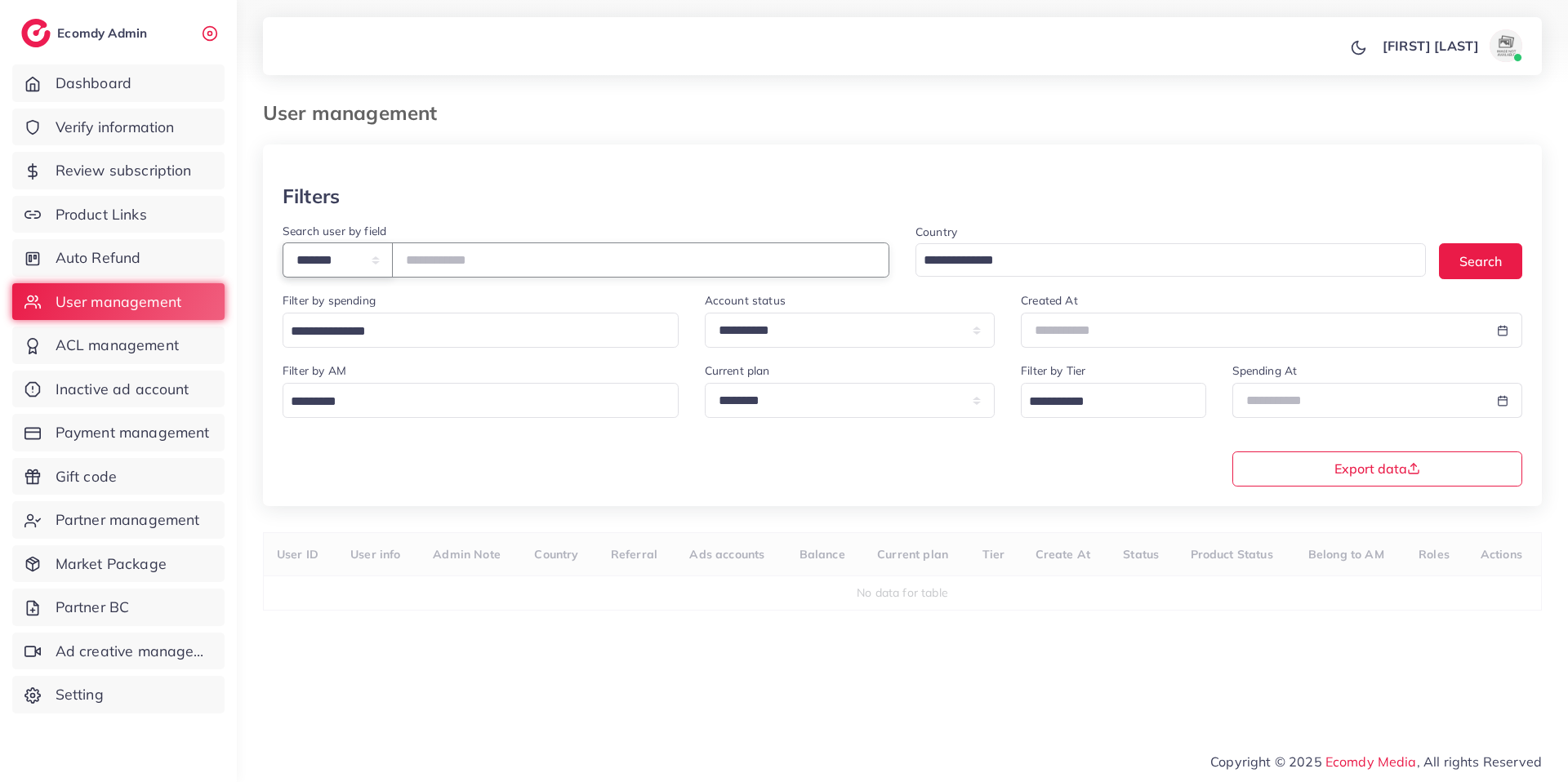 click on "**********" at bounding box center [337, 260] 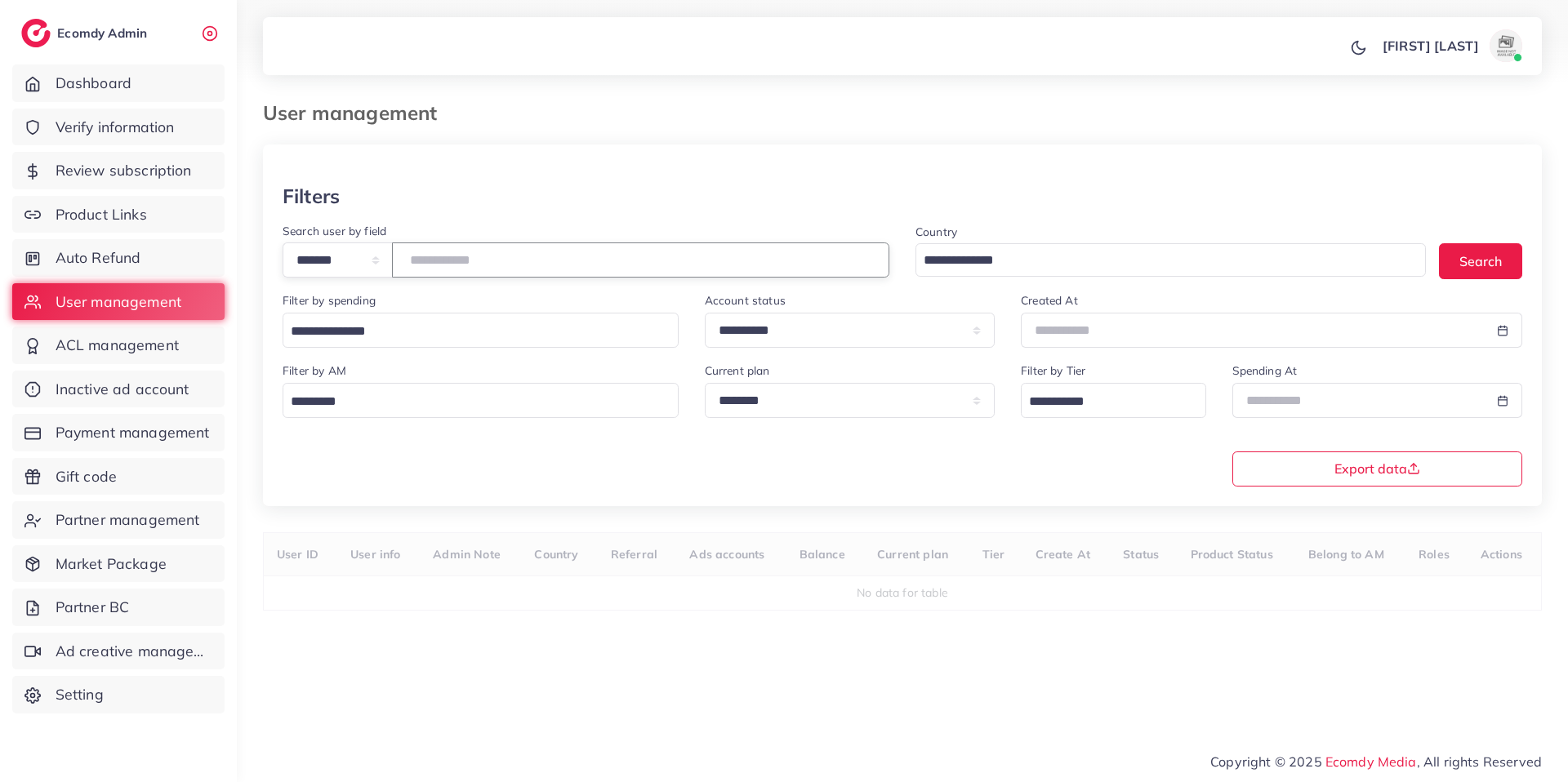 click at bounding box center (640, 260) 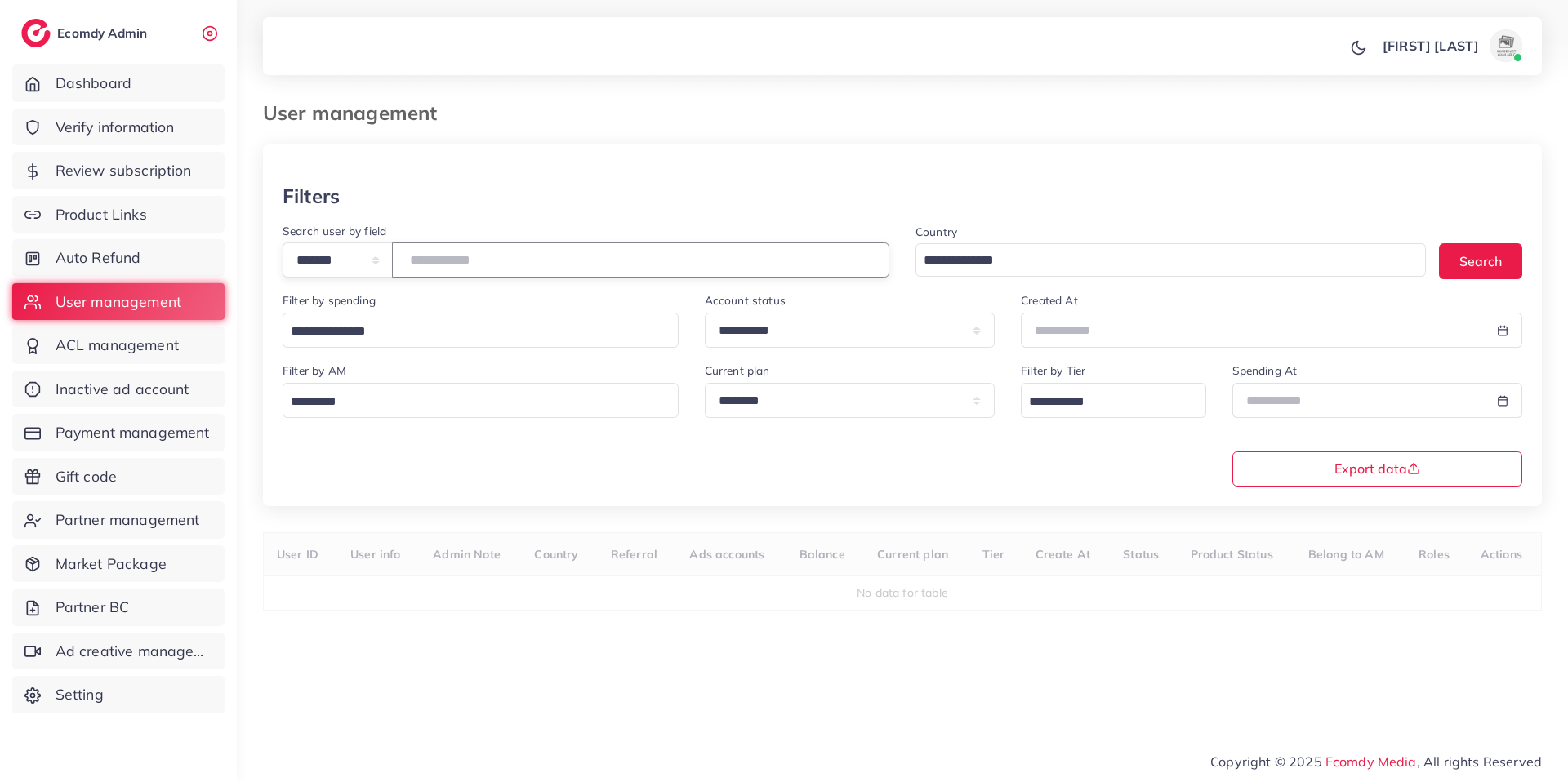 click at bounding box center (640, 260) 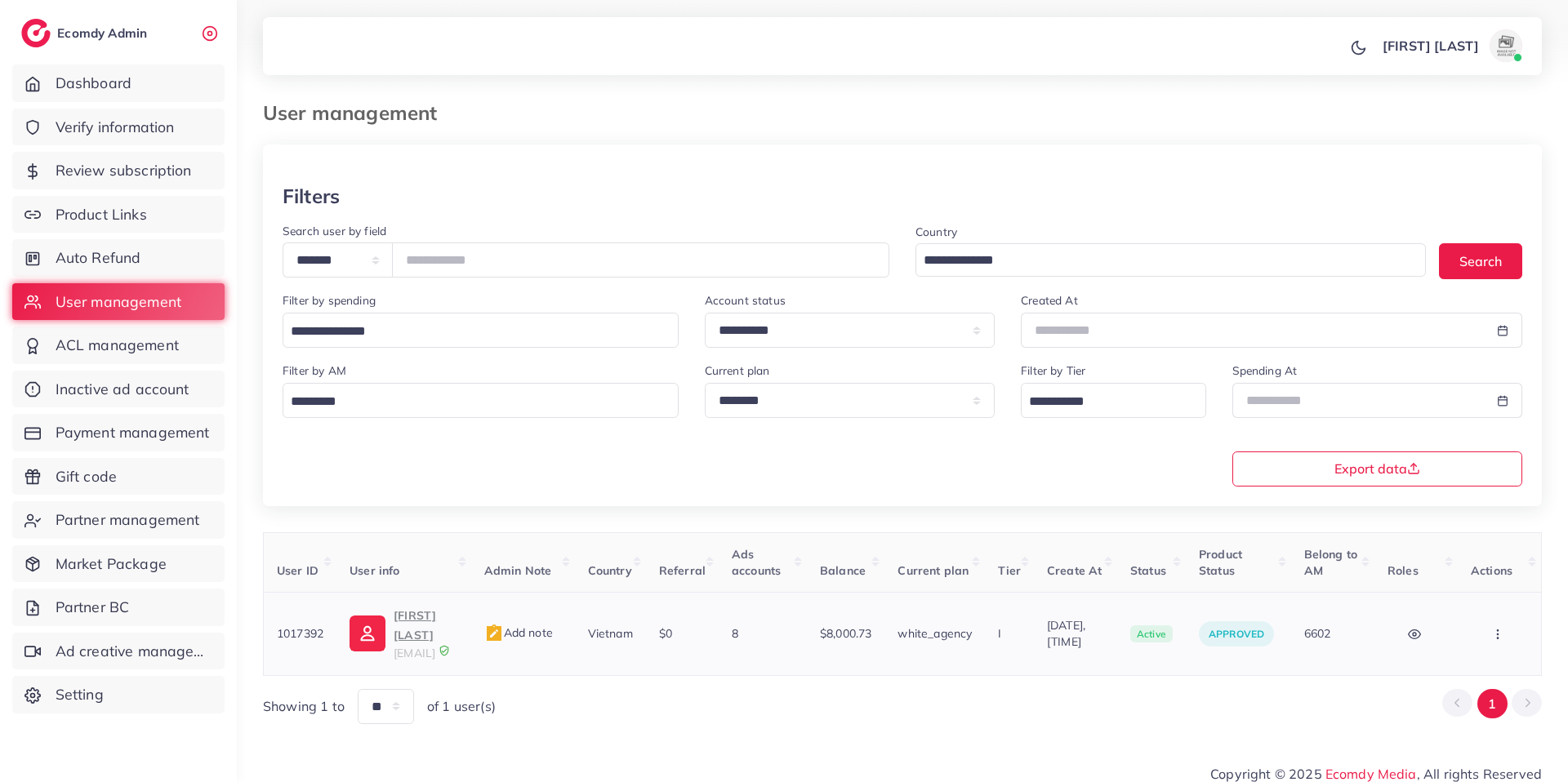click on "hieunt@wayfustudio.com" at bounding box center (414, 653) 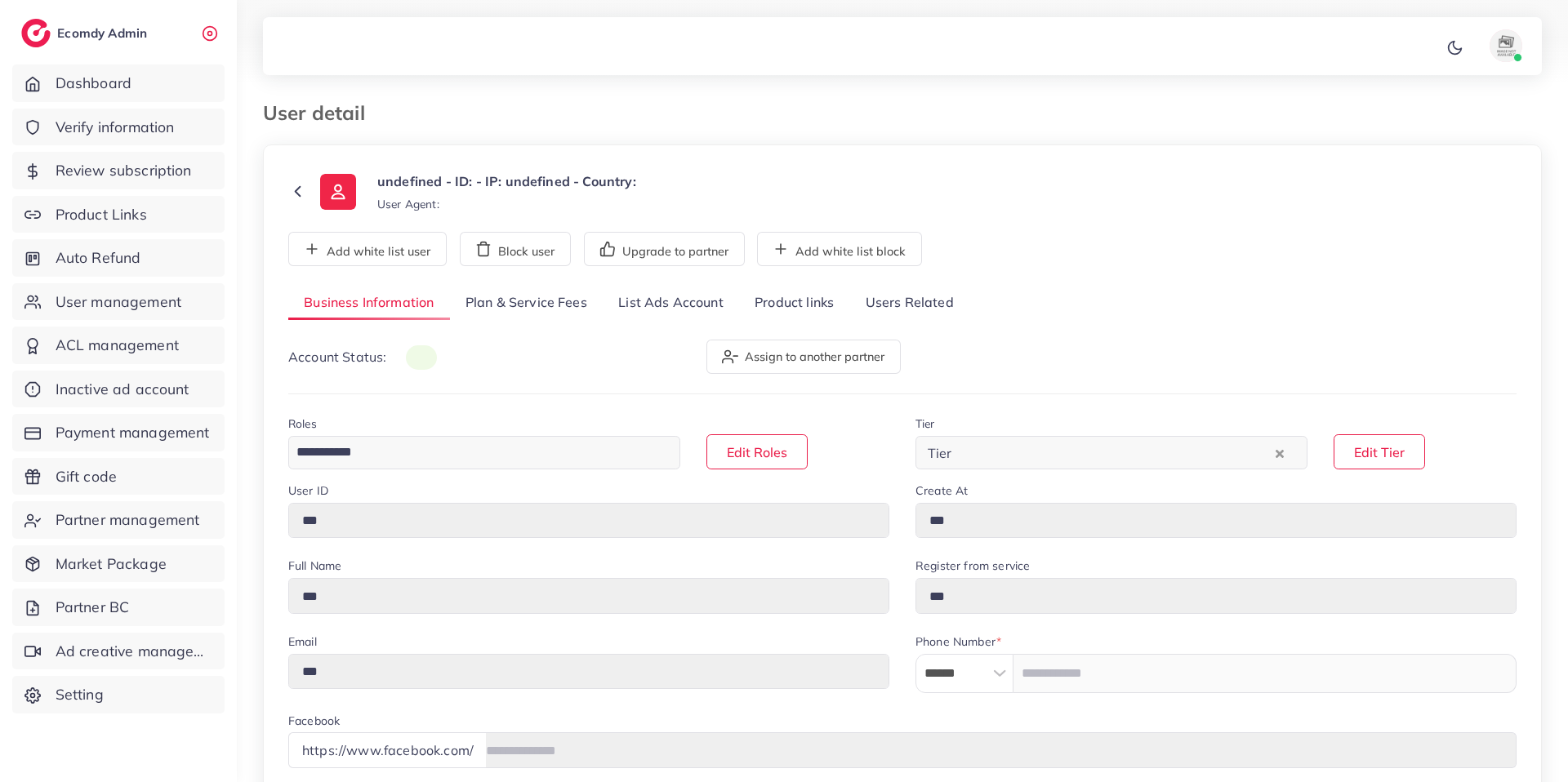 scroll, scrollTop: 0, scrollLeft: 0, axis: both 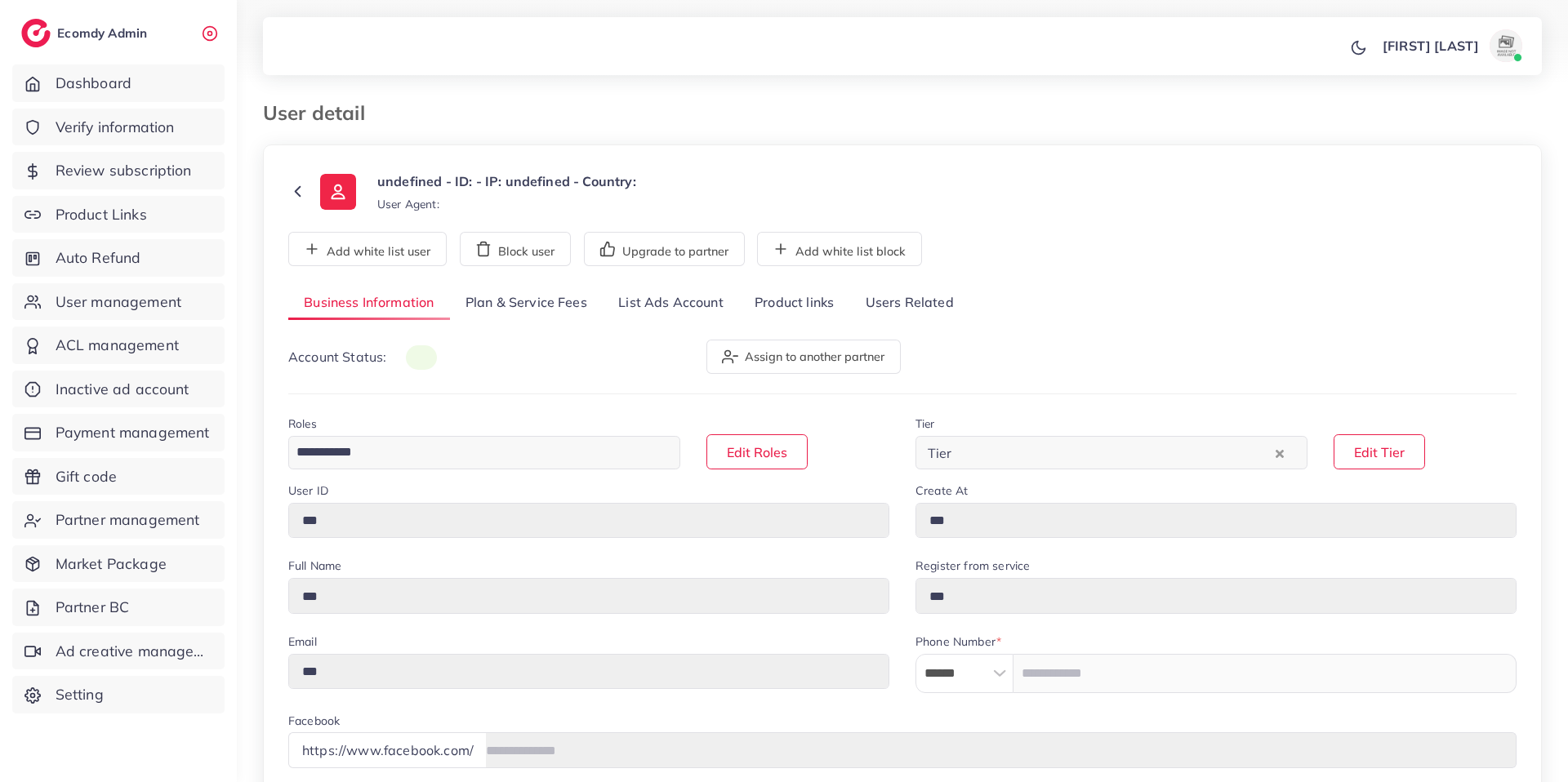 click on "List Ads Account" at bounding box center [670, 303] 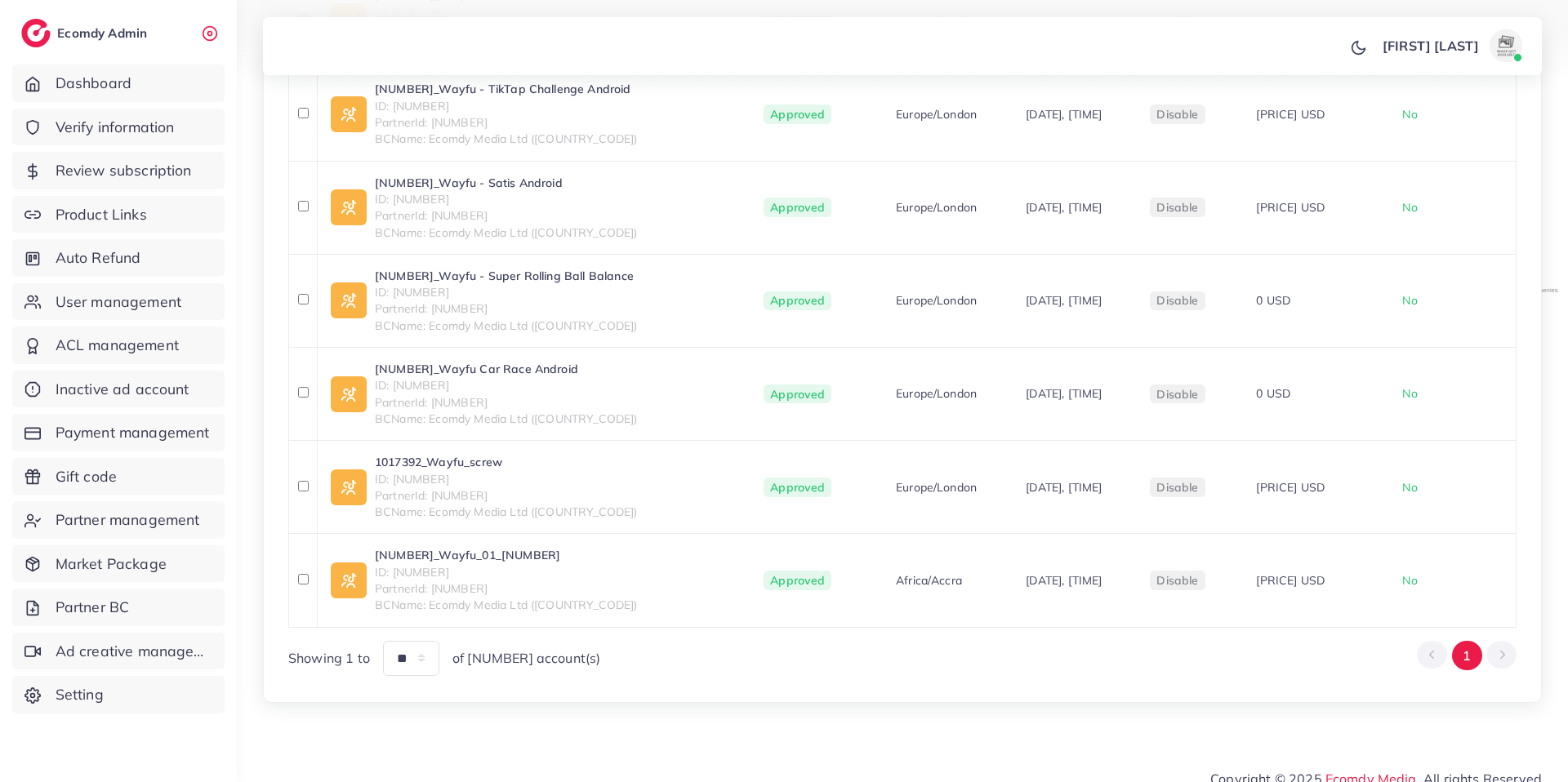 scroll, scrollTop: 554, scrollLeft: 0, axis: vertical 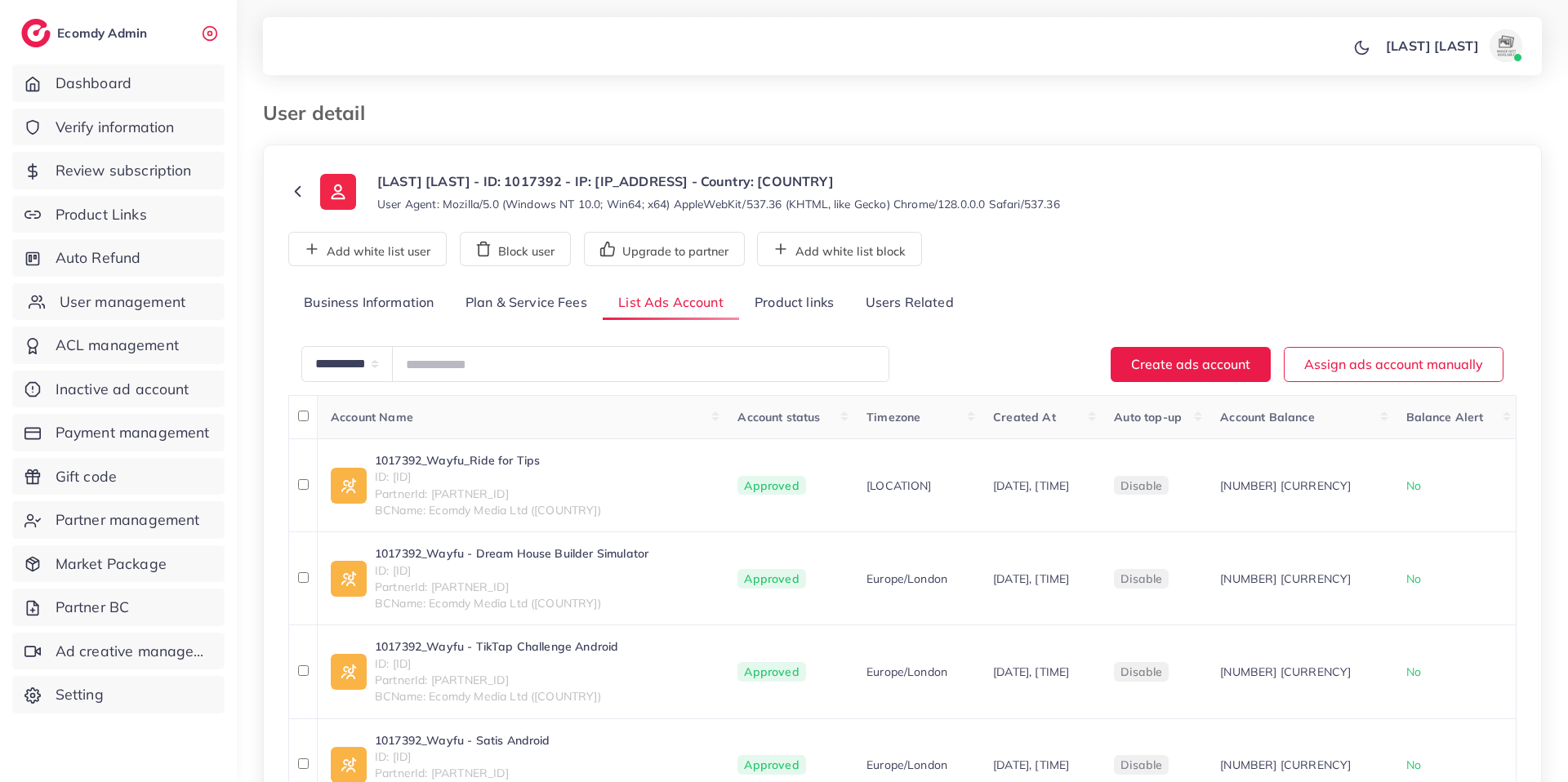 click on "User management" at bounding box center (122, 302) 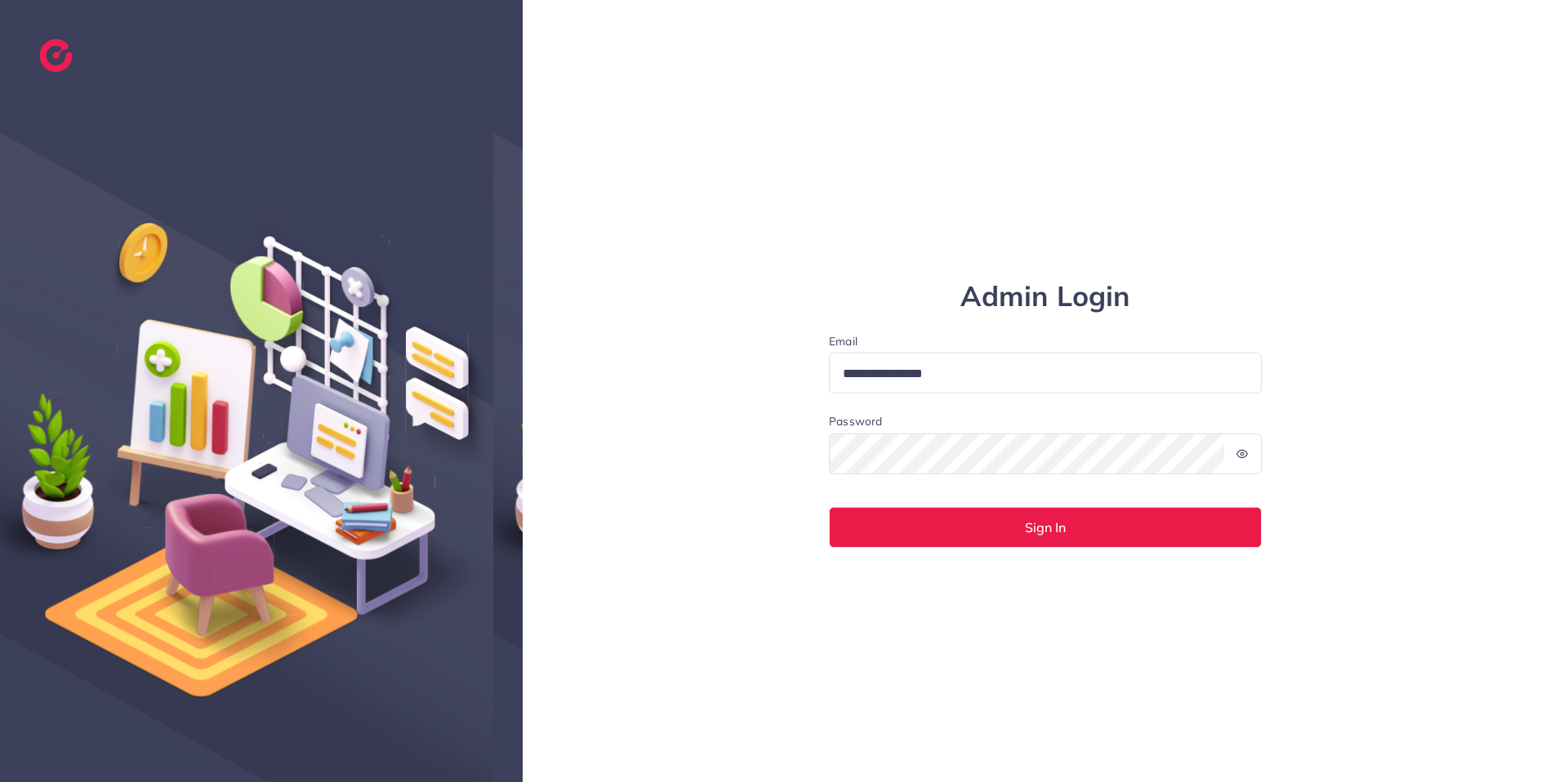 scroll, scrollTop: 0, scrollLeft: 0, axis: both 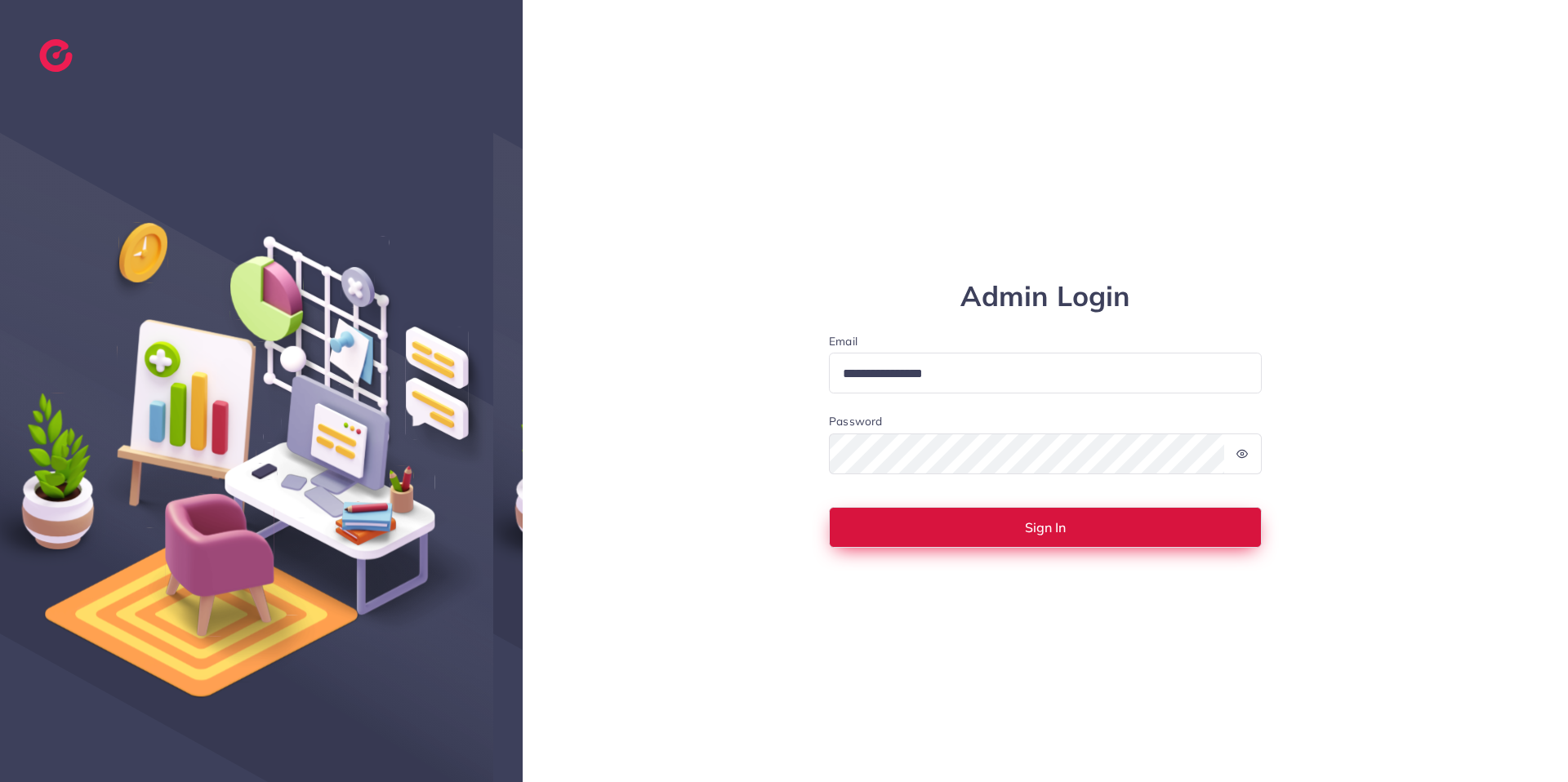 click on "Sign In" at bounding box center (1045, 527) 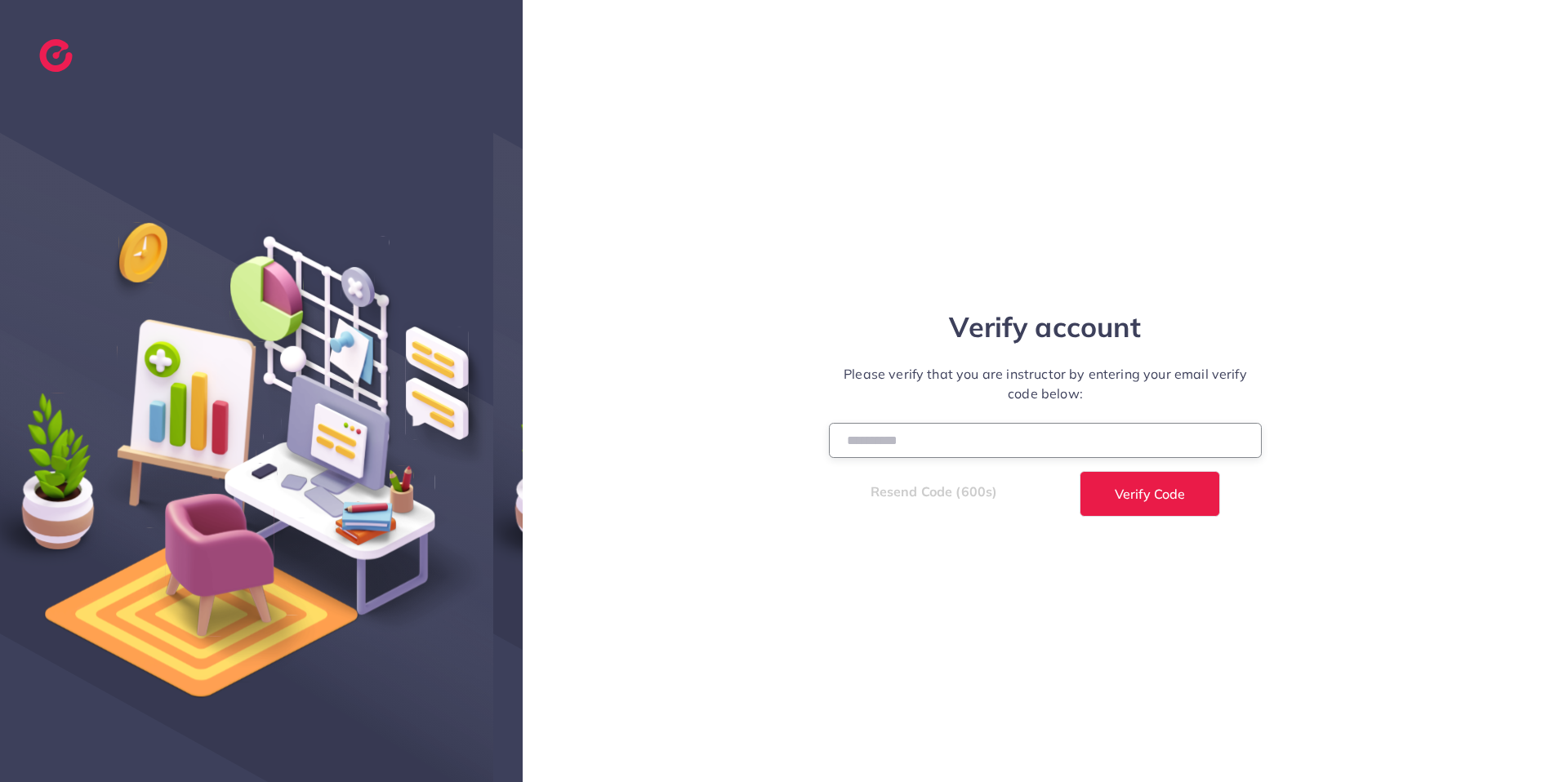 click at bounding box center (1045, 440) 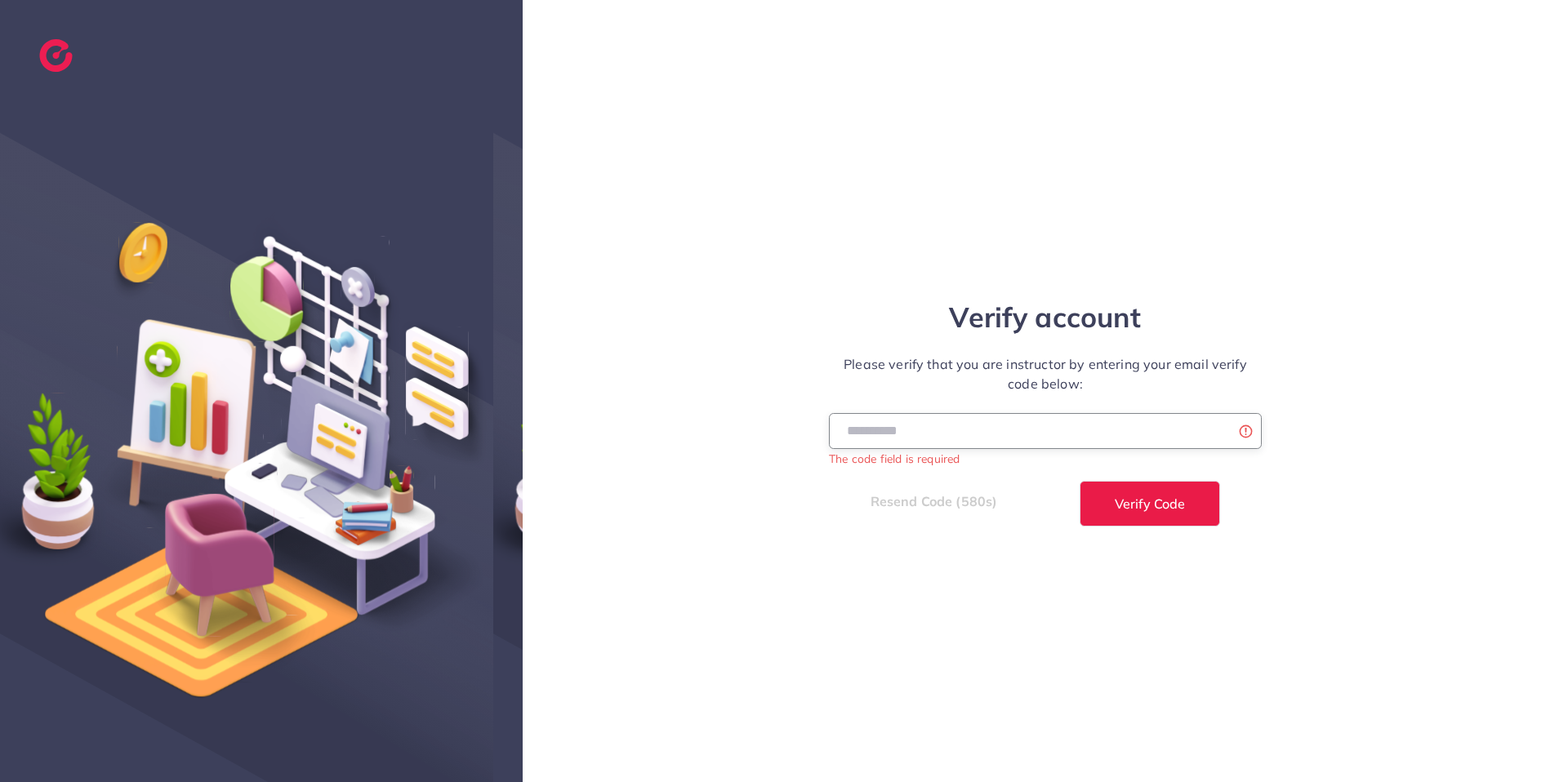 click at bounding box center [1045, 430] 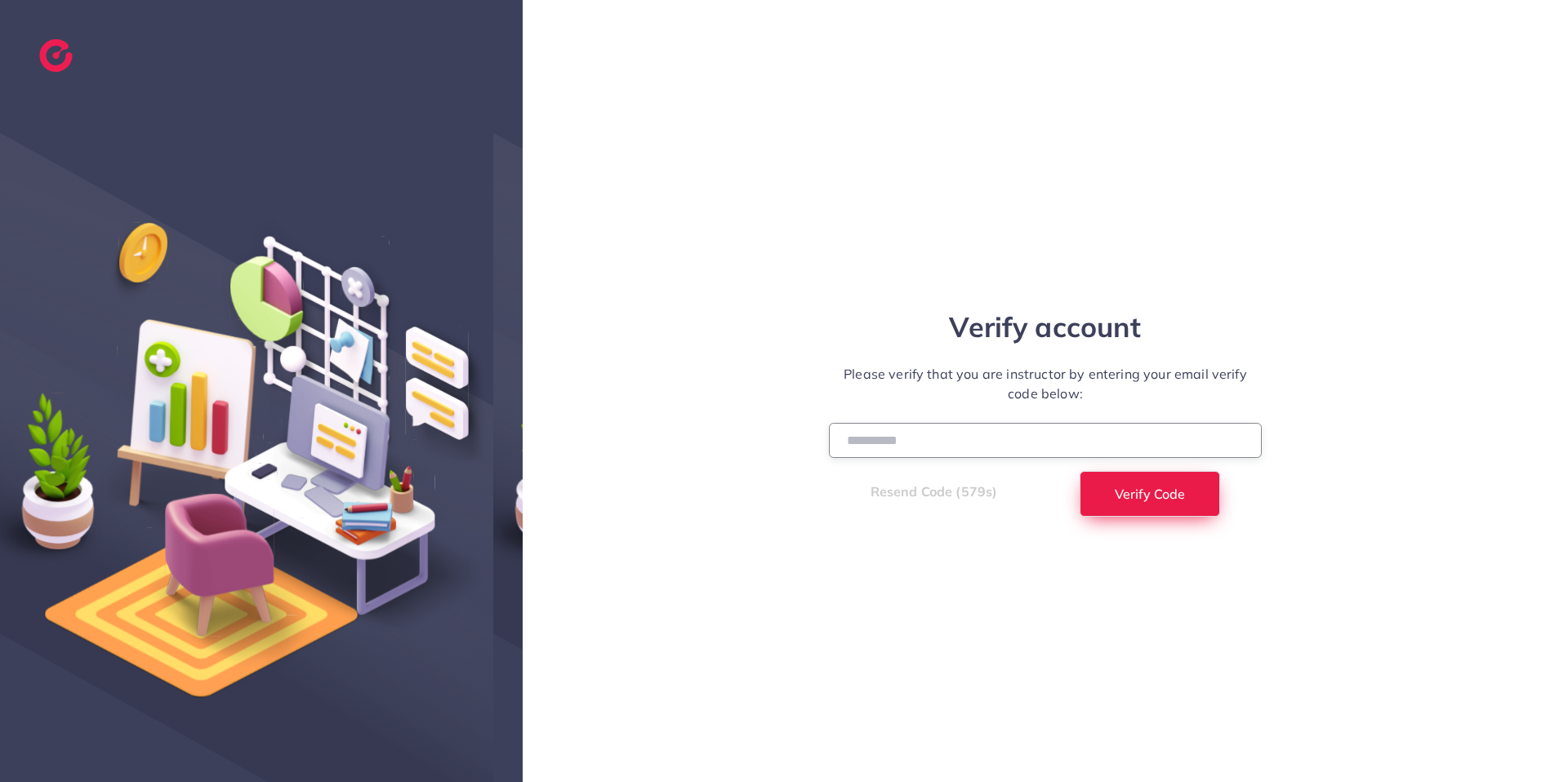 type on "******" 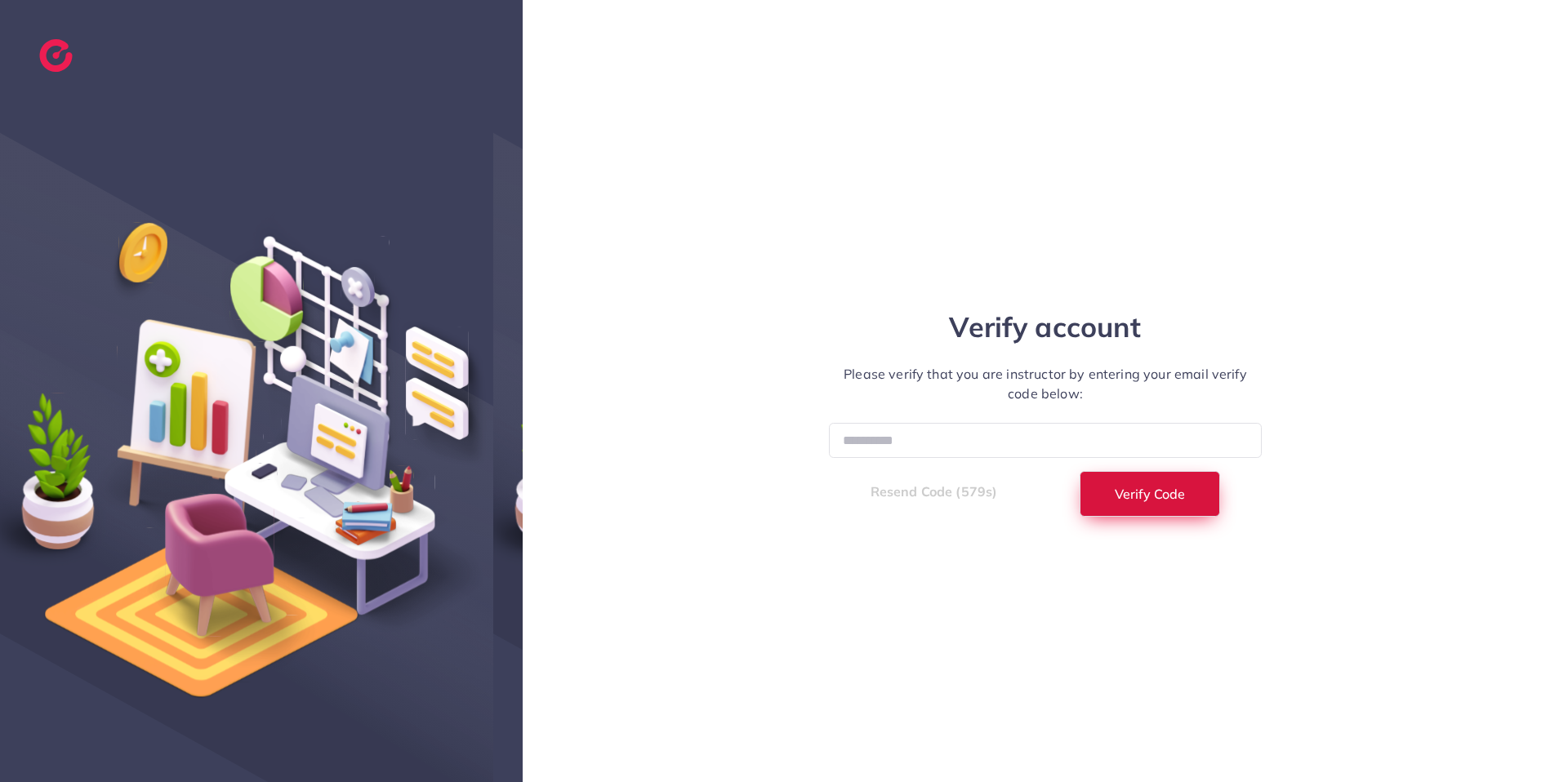 click on "Verify Code" at bounding box center (1150, 494) 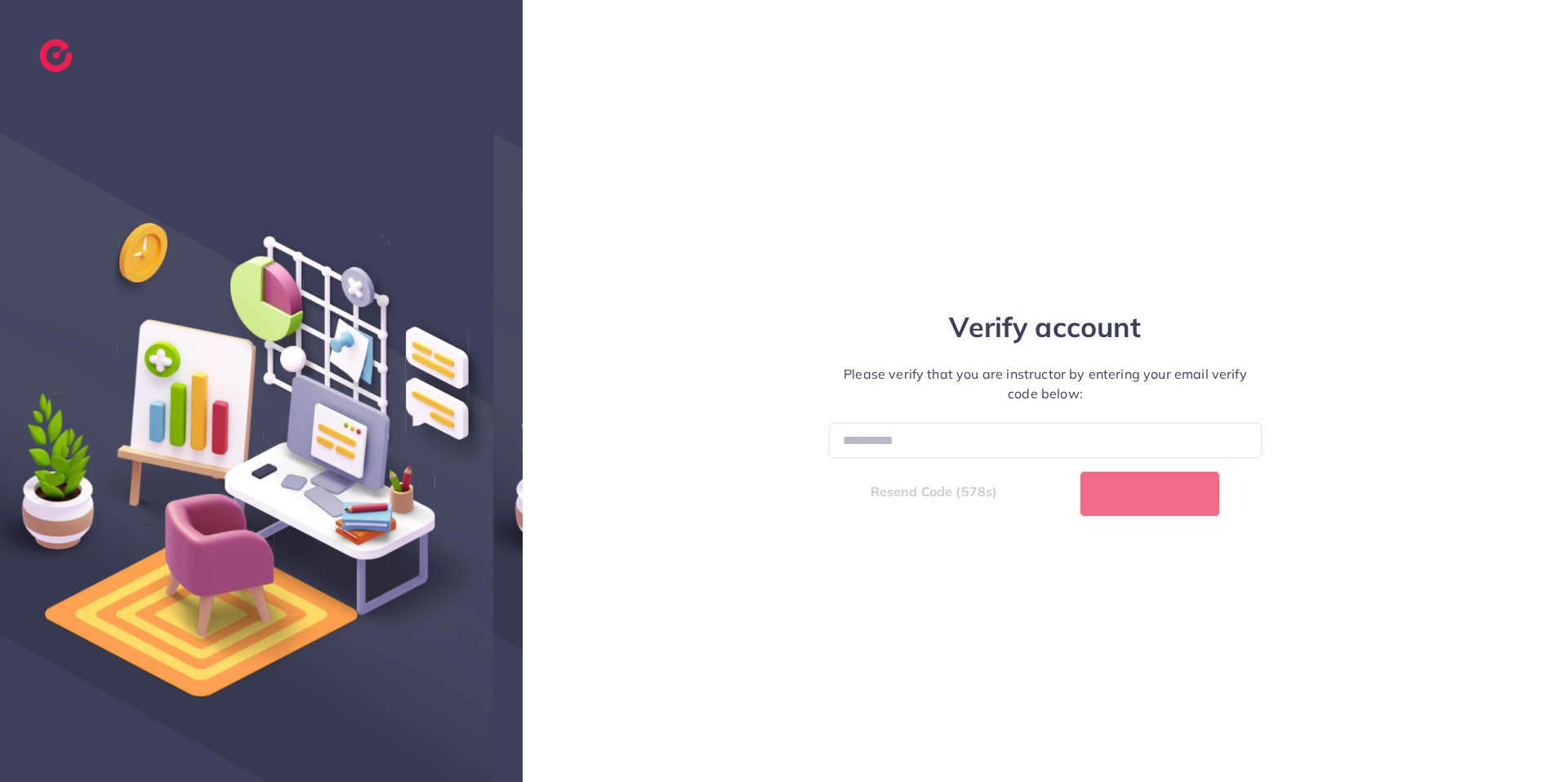 select on "*" 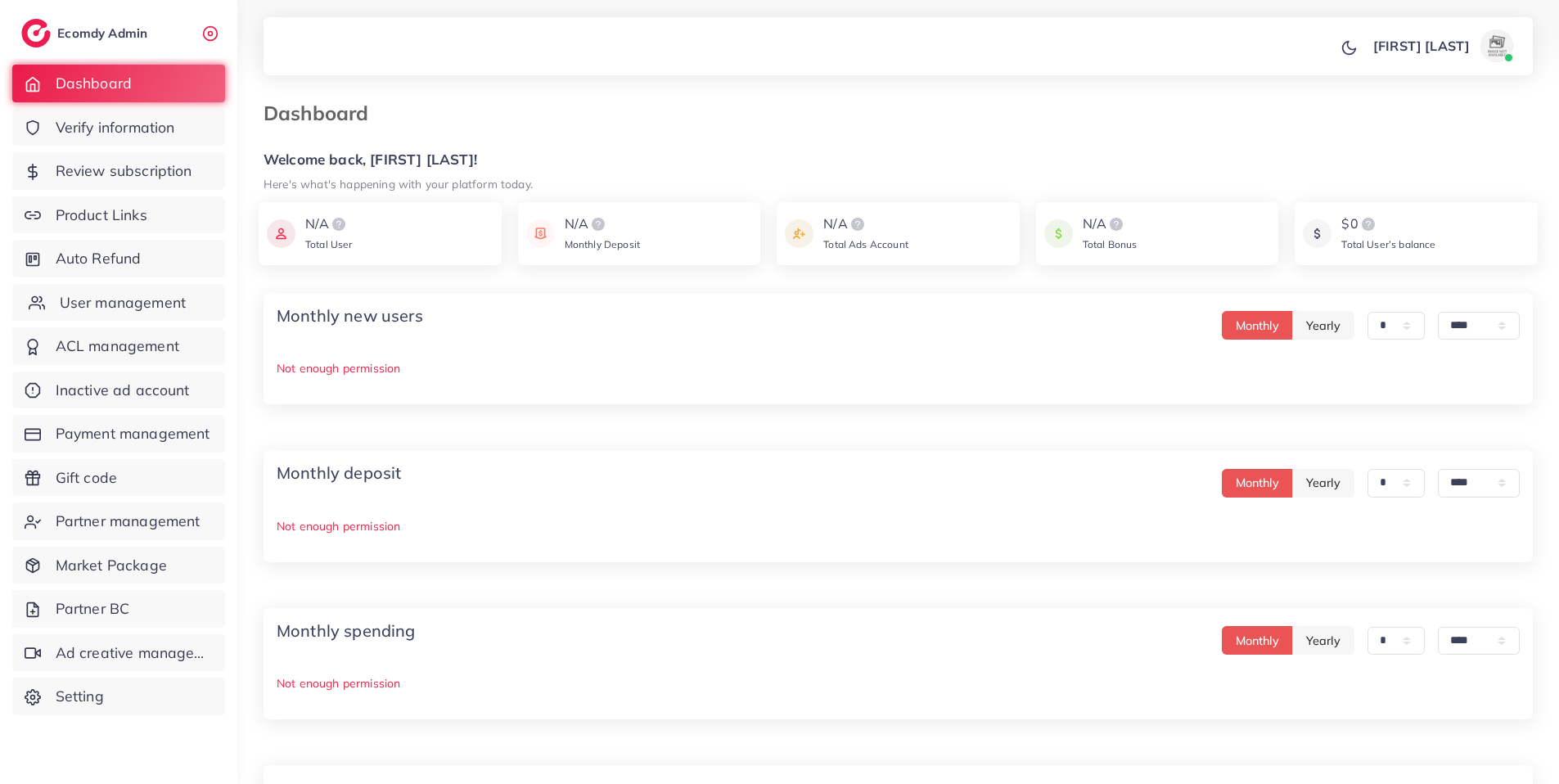 click on "User management" at bounding box center [123, 303] 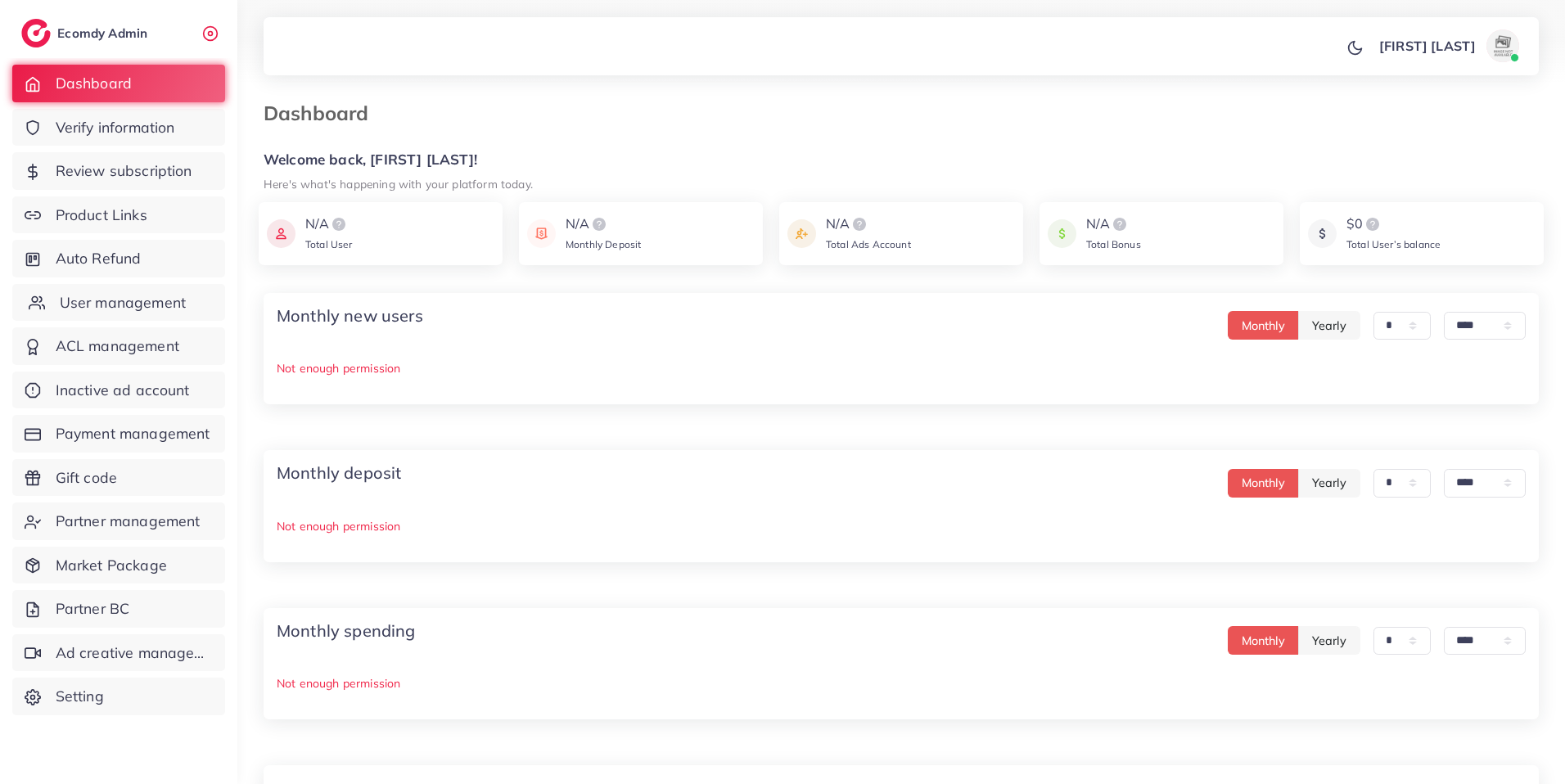 click on "User management" at bounding box center (123, 303) 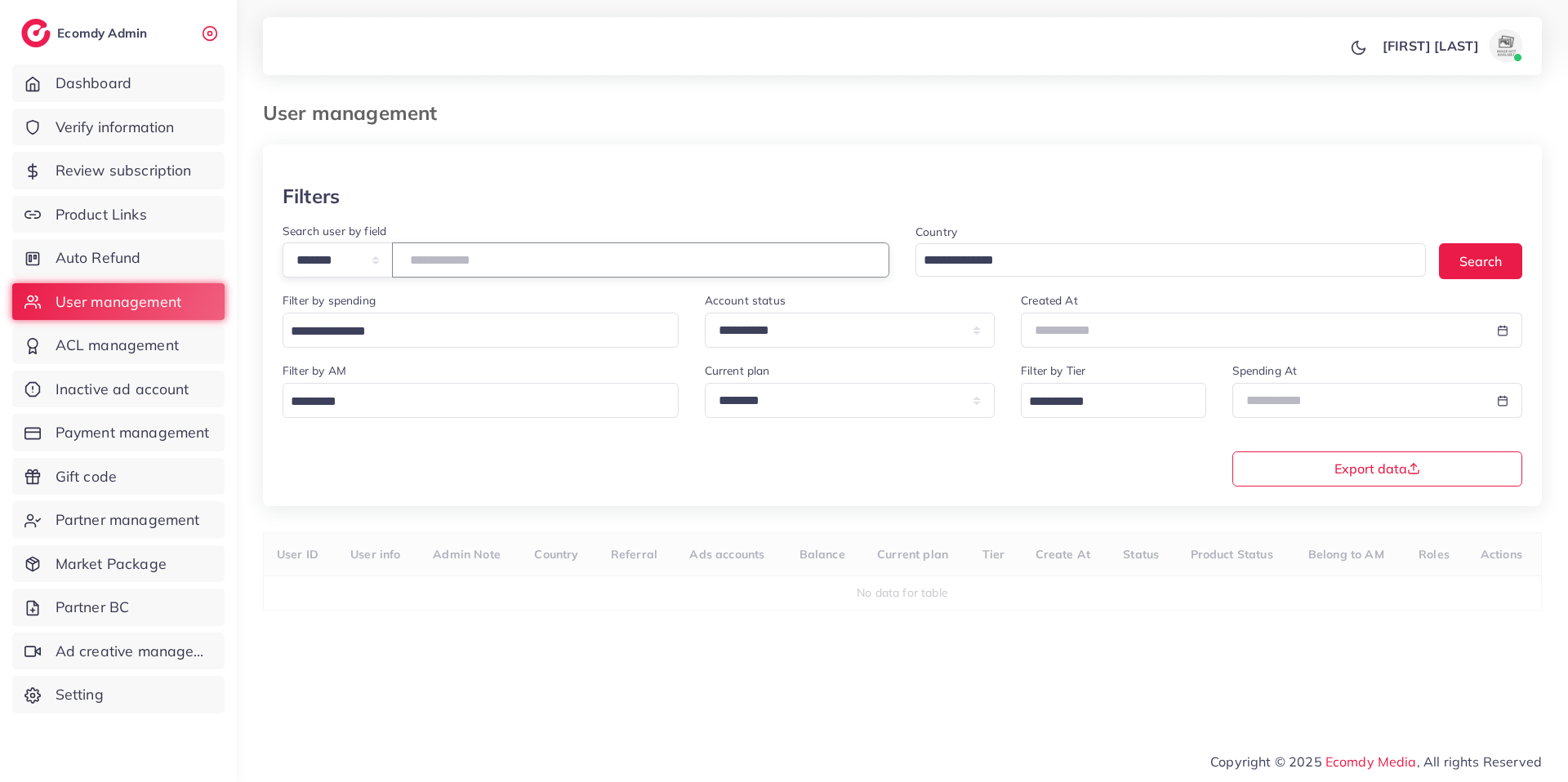 click on "**********" at bounding box center [586, 256] 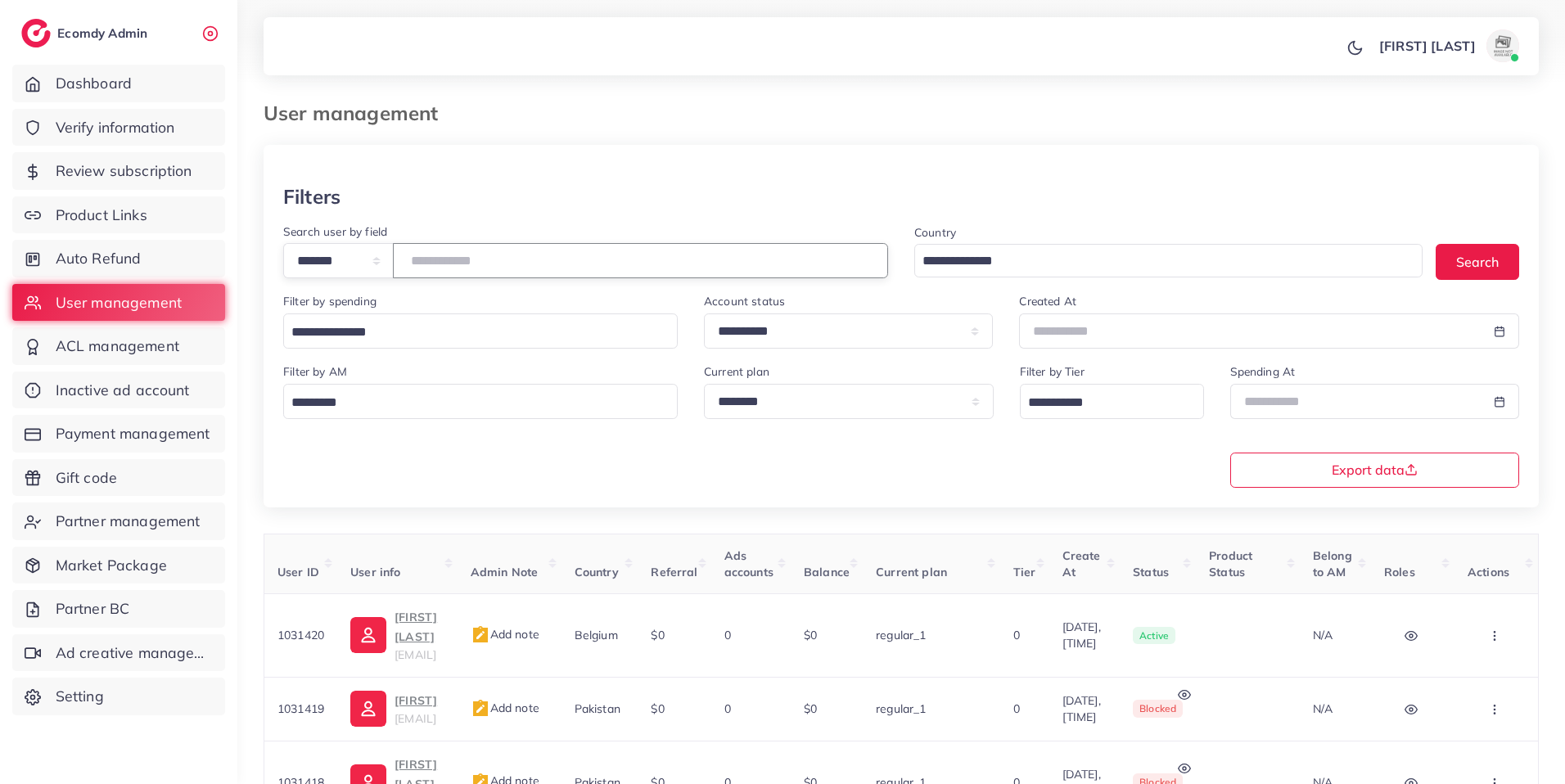 click at bounding box center (640, 260) 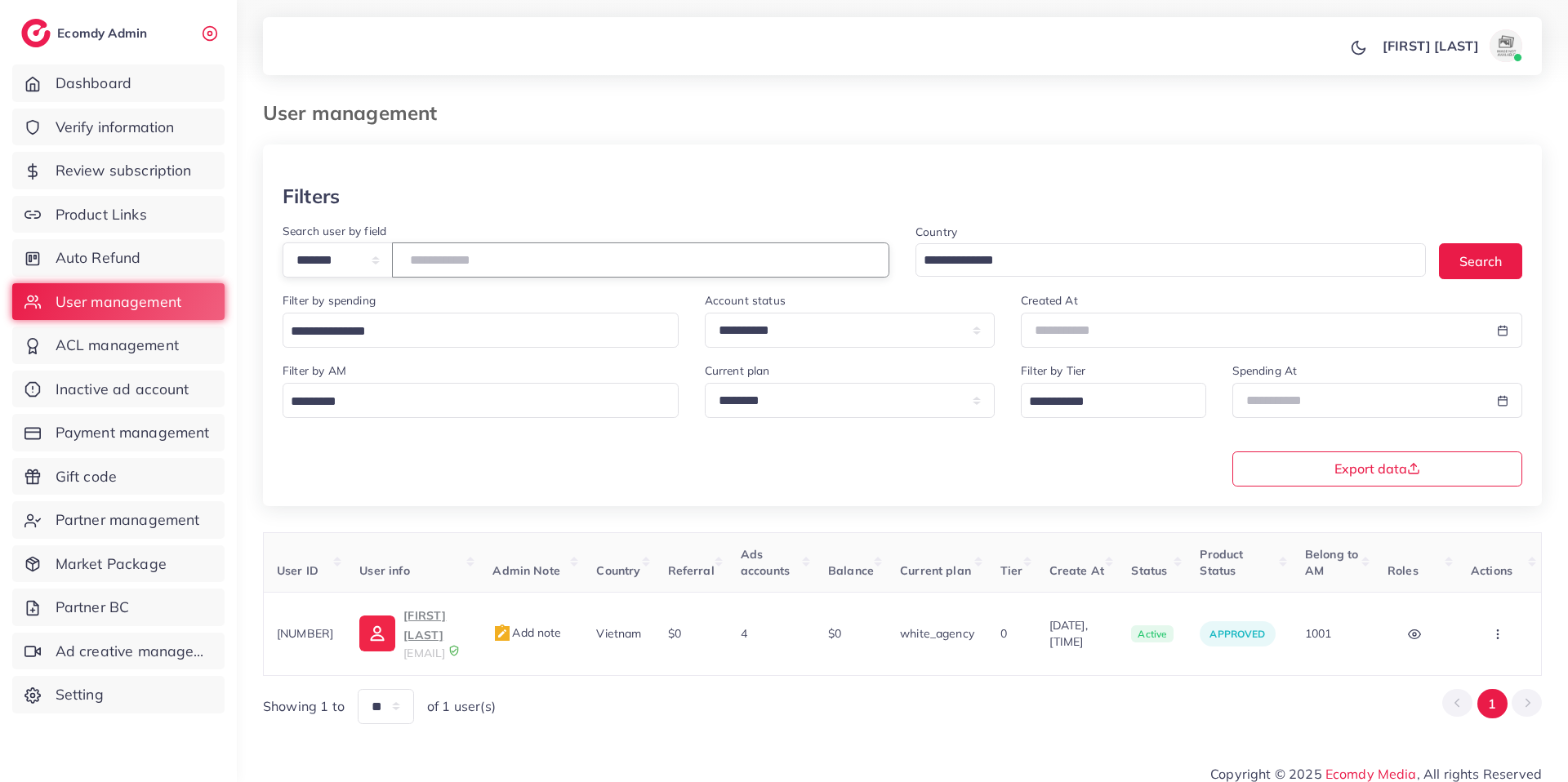 scroll, scrollTop: 0, scrollLeft: 0, axis: both 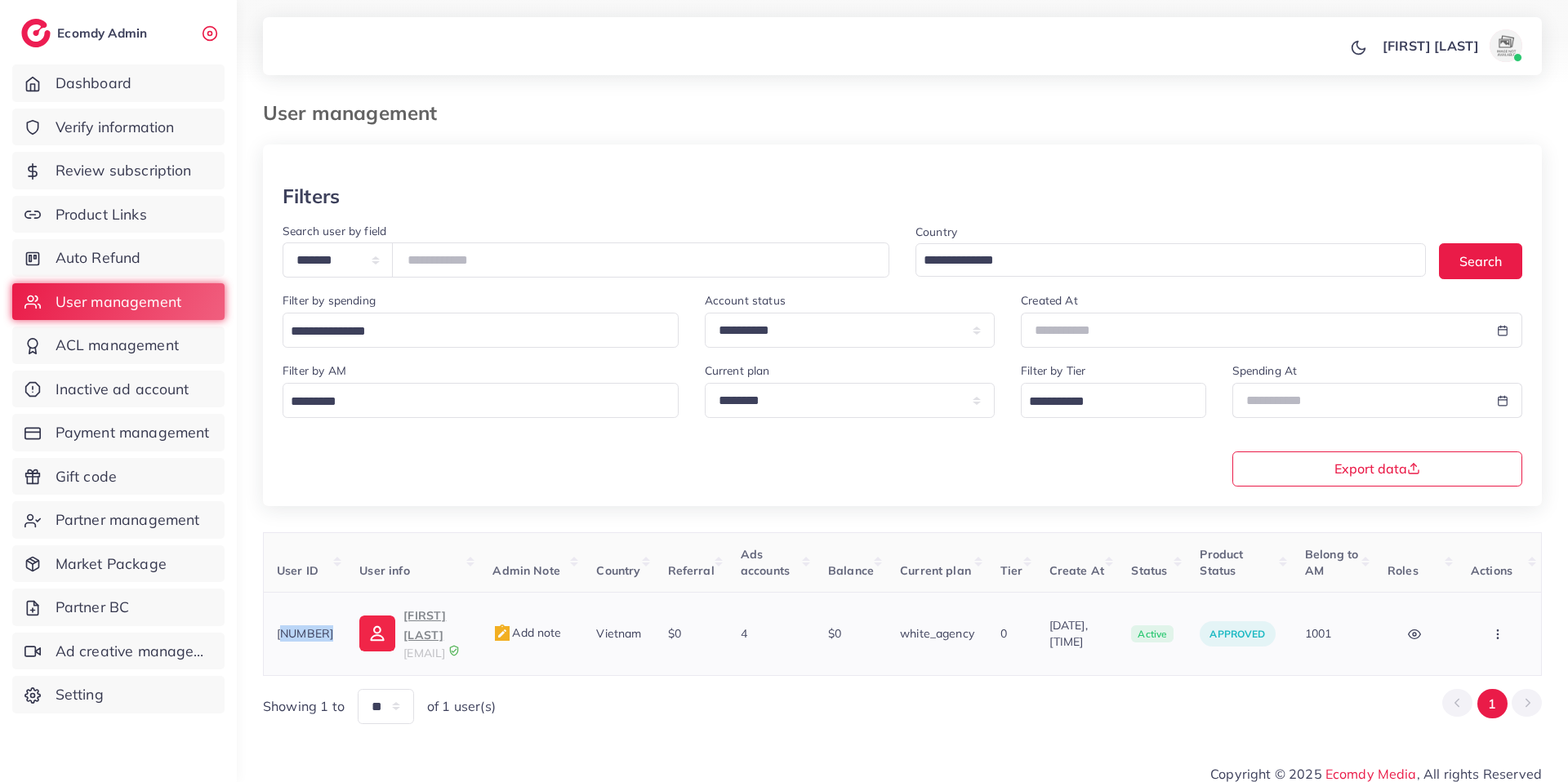 drag, startPoint x: 325, startPoint y: 628, endPoint x: 271, endPoint y: 629, distance: 54.0093 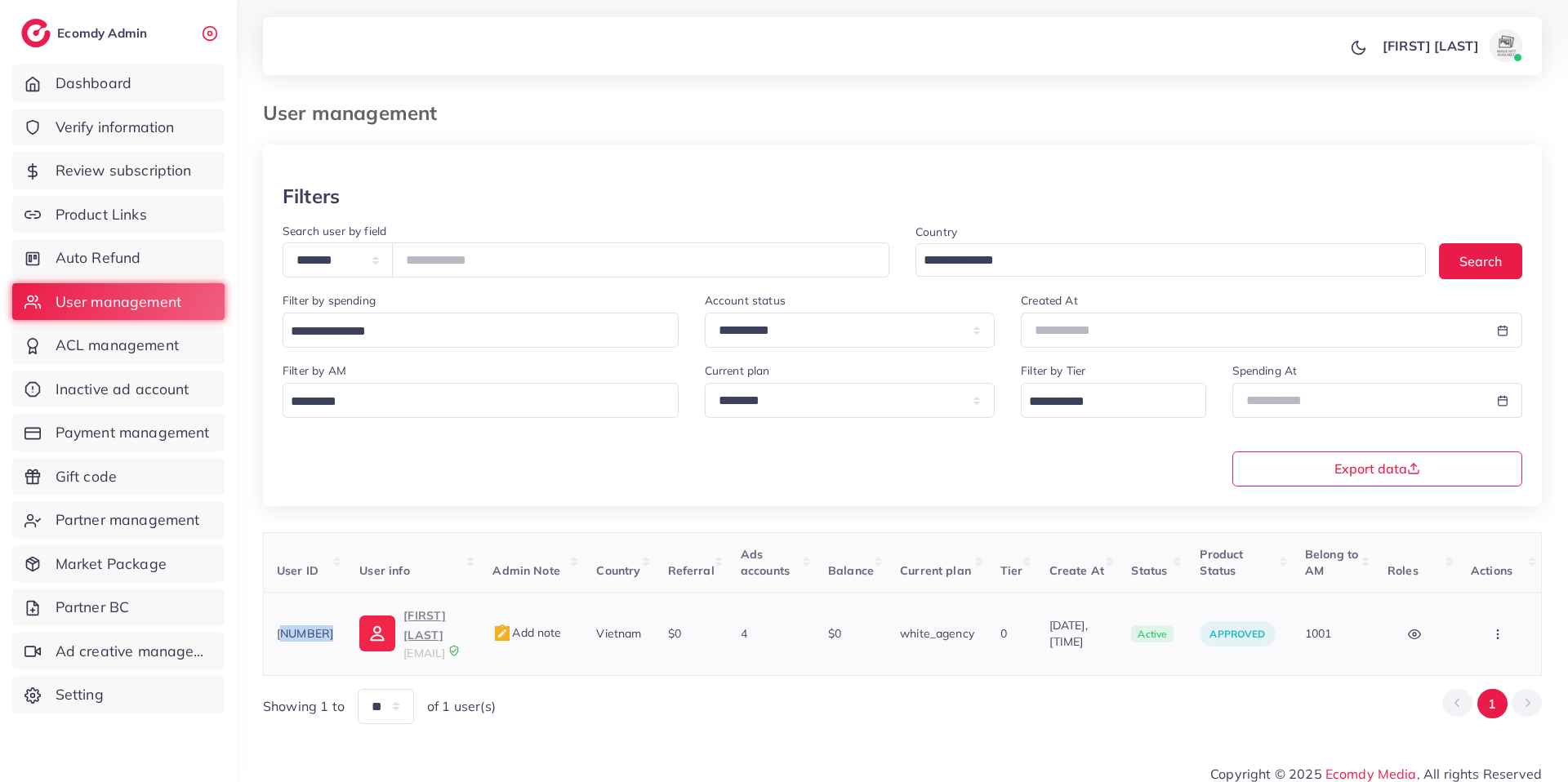 click on "[NUMBER]" at bounding box center [305, 633] 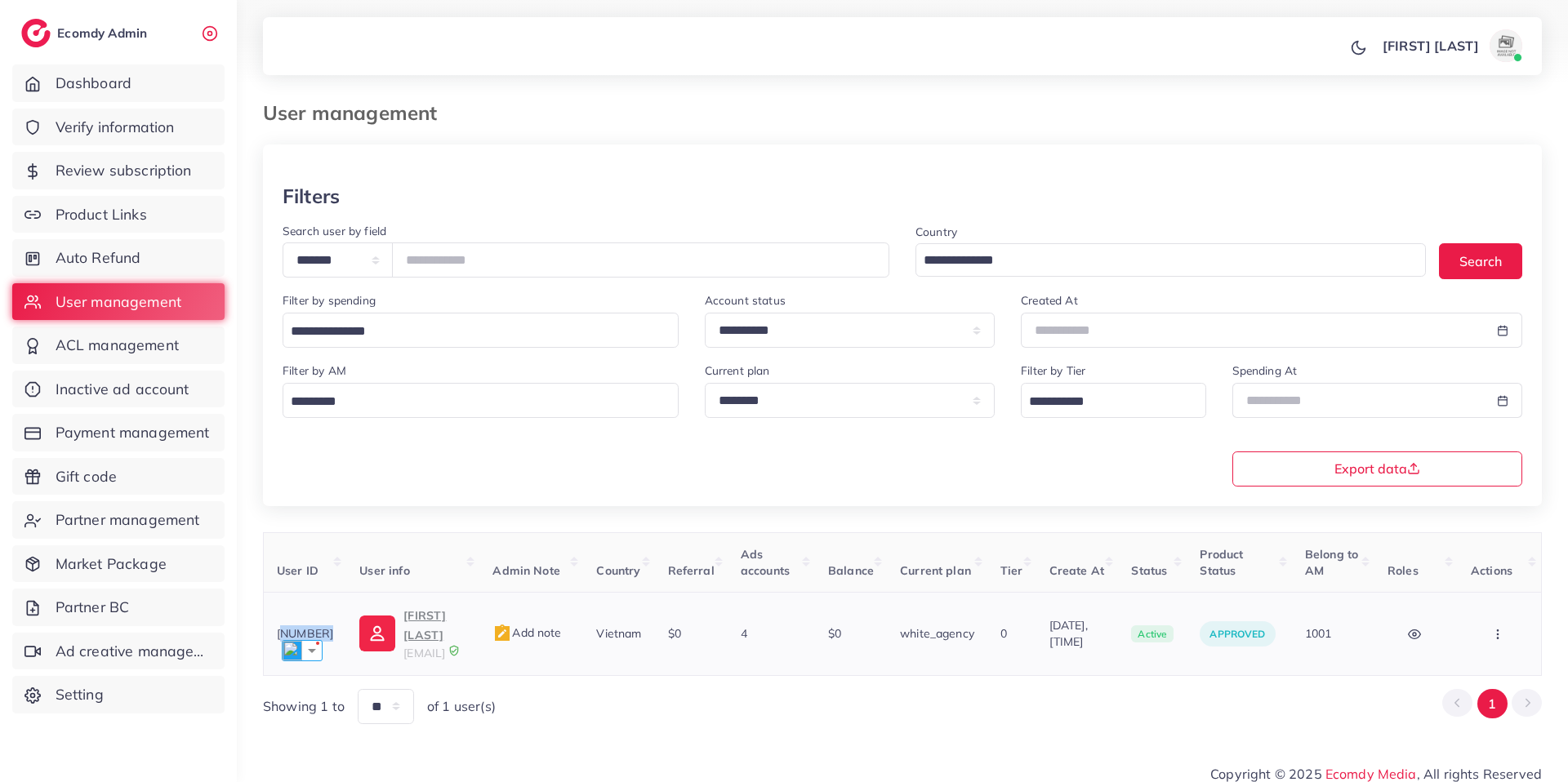 copy on "[NUMBER]" 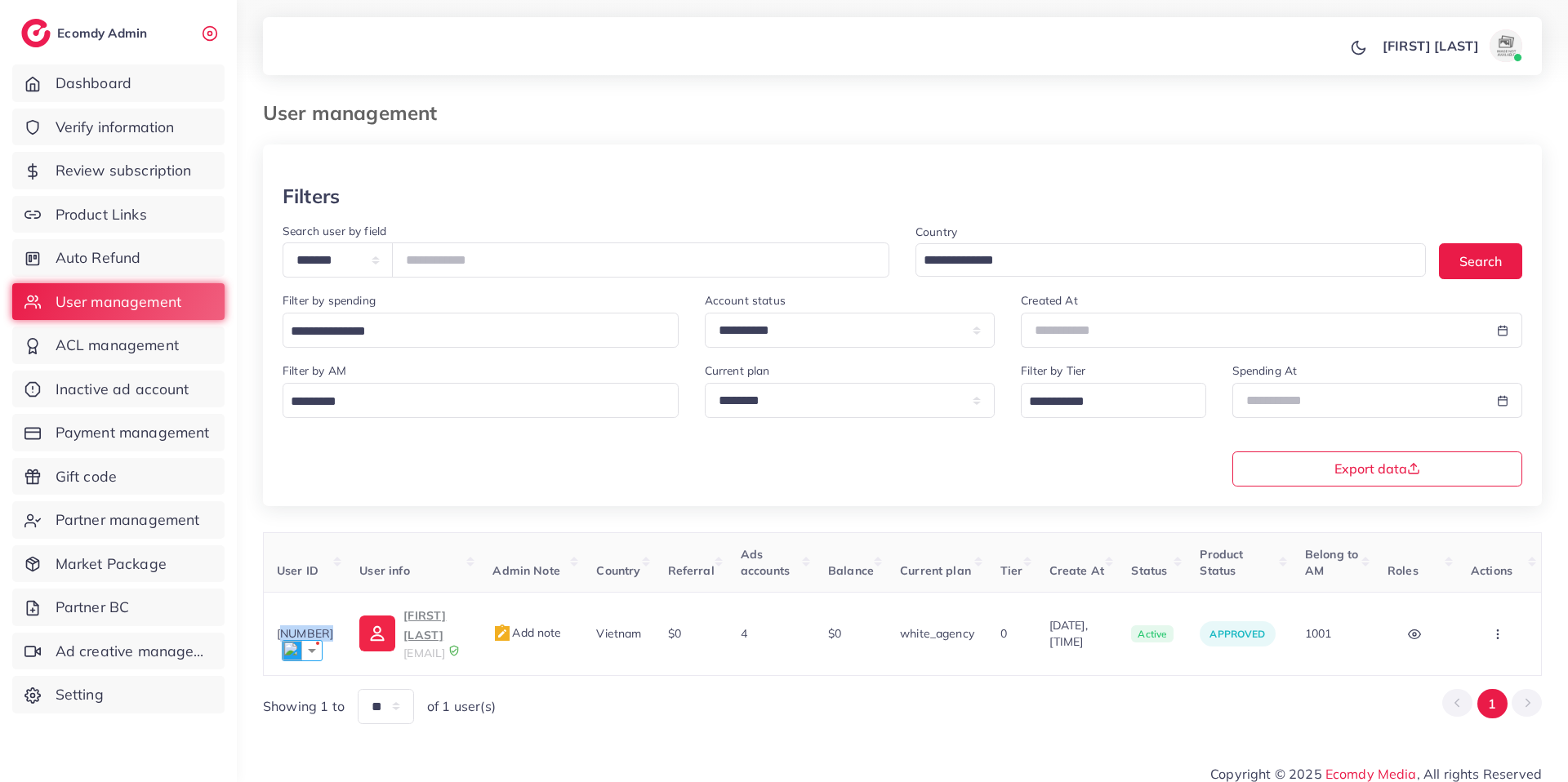copy on "[NUMBER]" 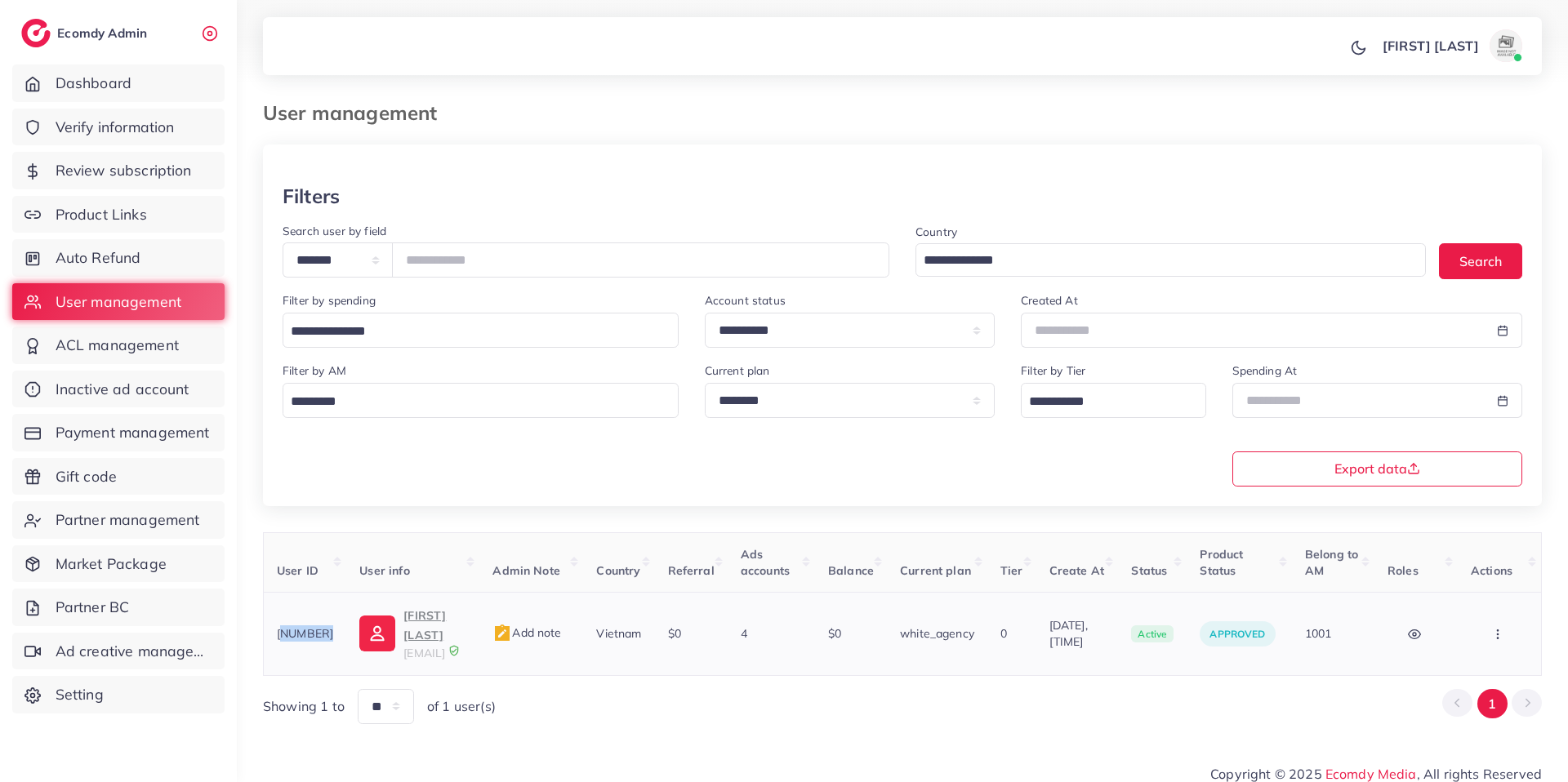 drag, startPoint x: 325, startPoint y: 628, endPoint x: 273, endPoint y: 628, distance: 52 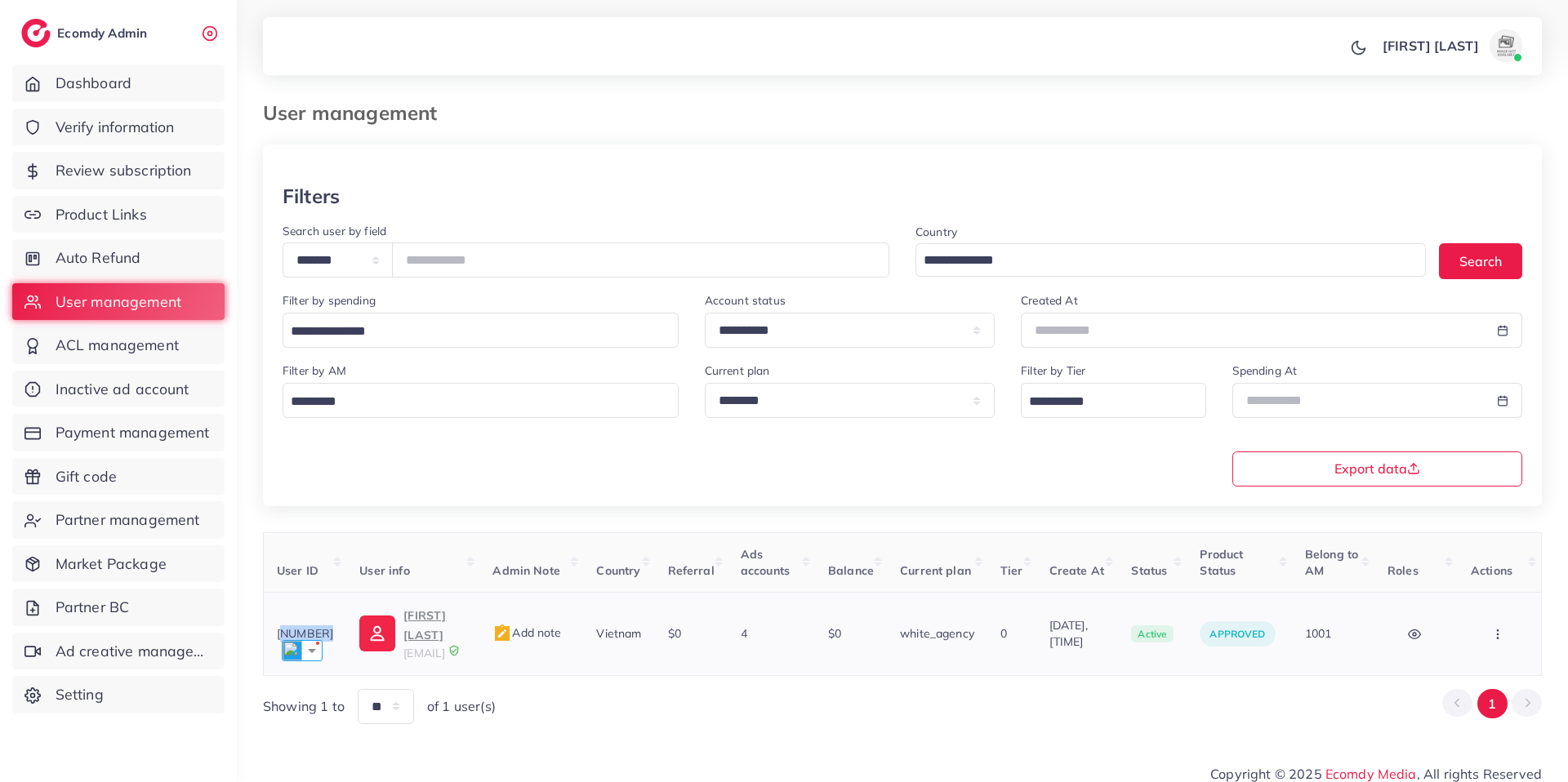 copy on "[NUMBER]" 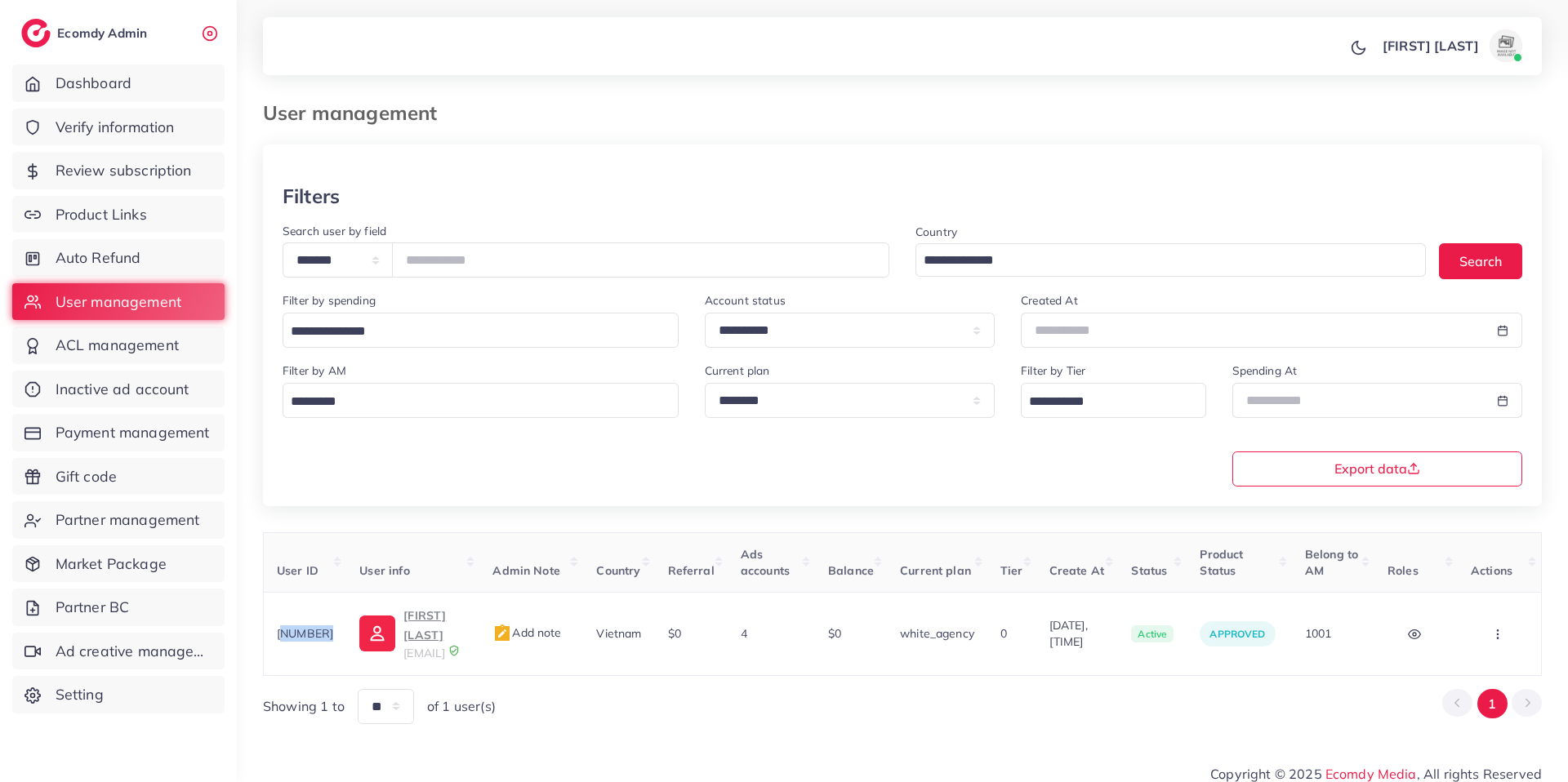 scroll, scrollTop: 0, scrollLeft: 0, axis: both 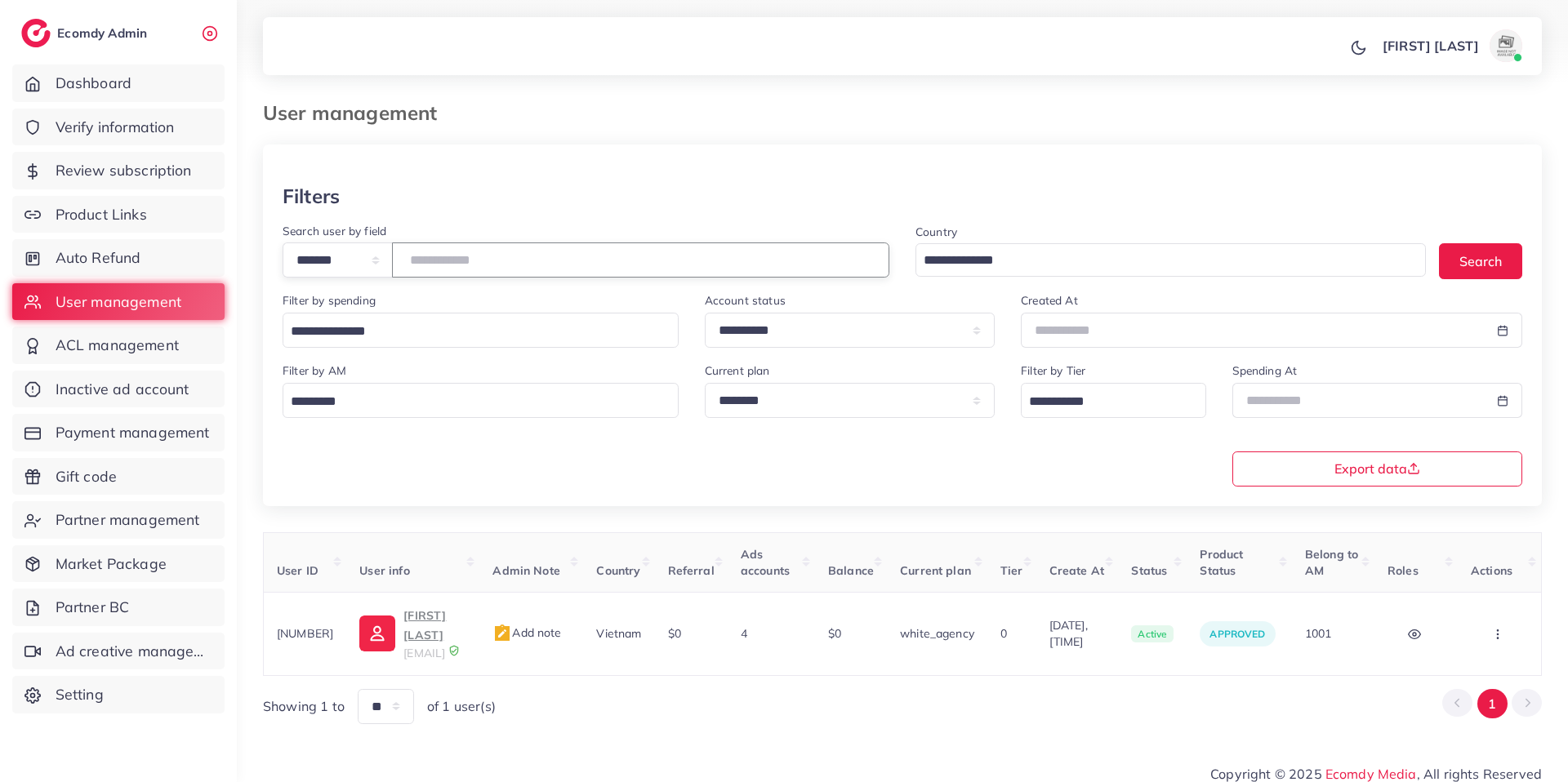 click on "*******" at bounding box center [640, 260] 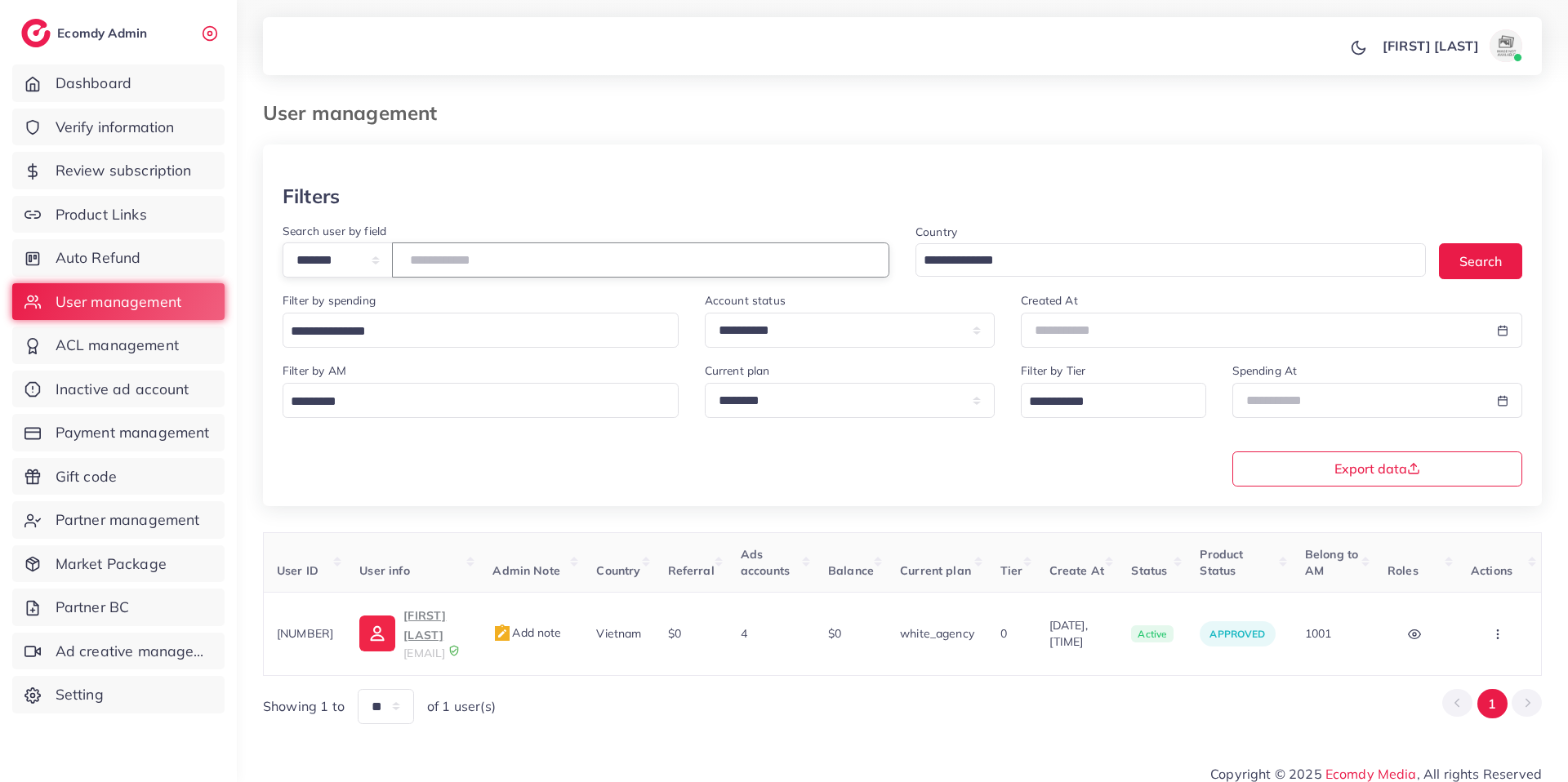 click on "*******" at bounding box center (640, 260) 